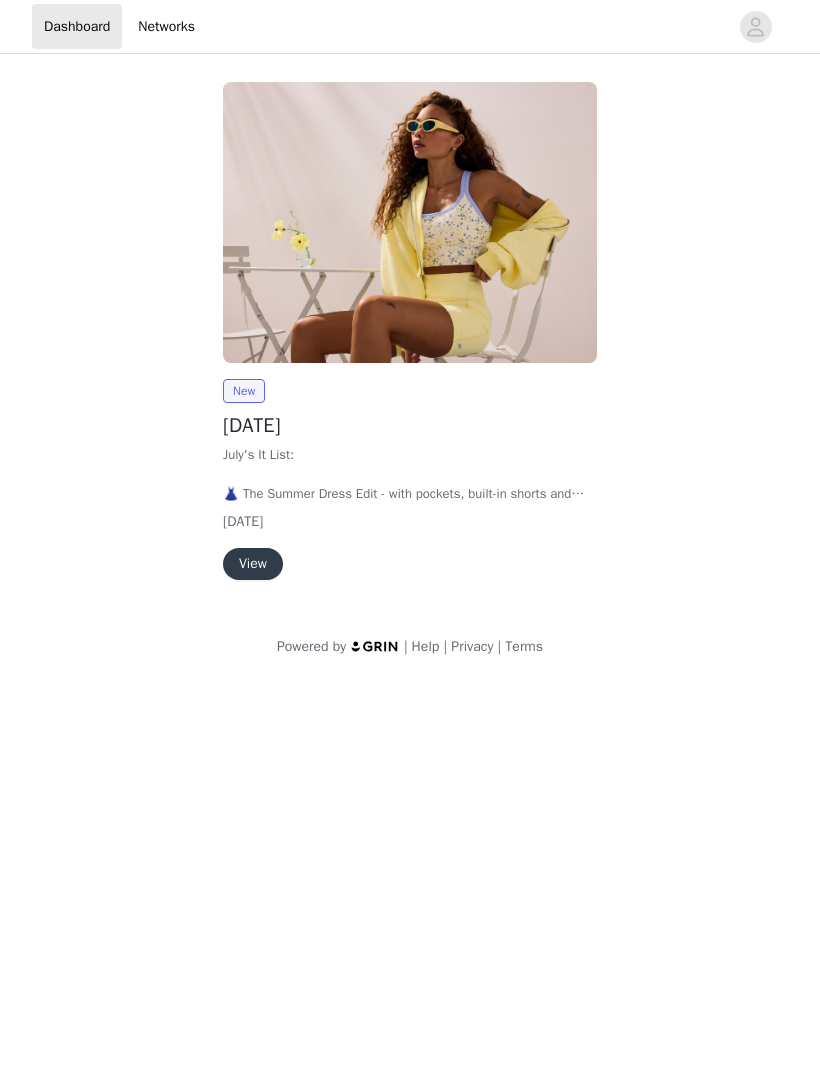 scroll, scrollTop: 0, scrollLeft: 0, axis: both 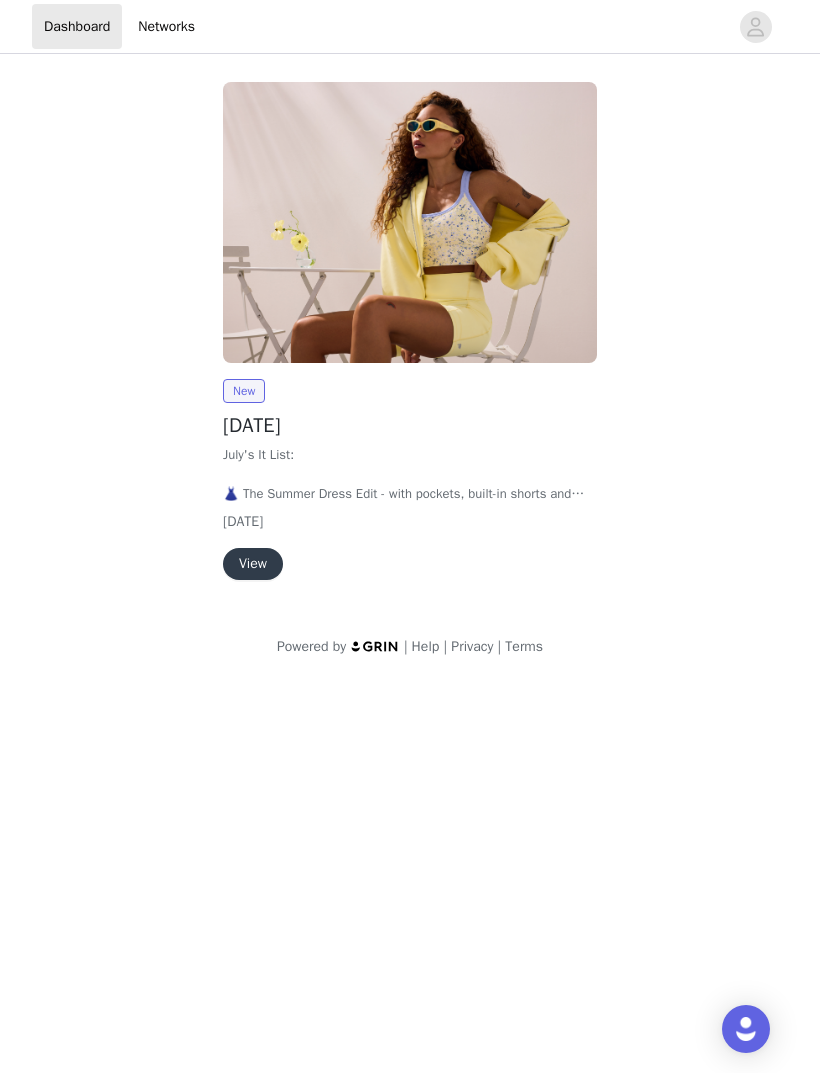 click on "View" at bounding box center [253, 564] 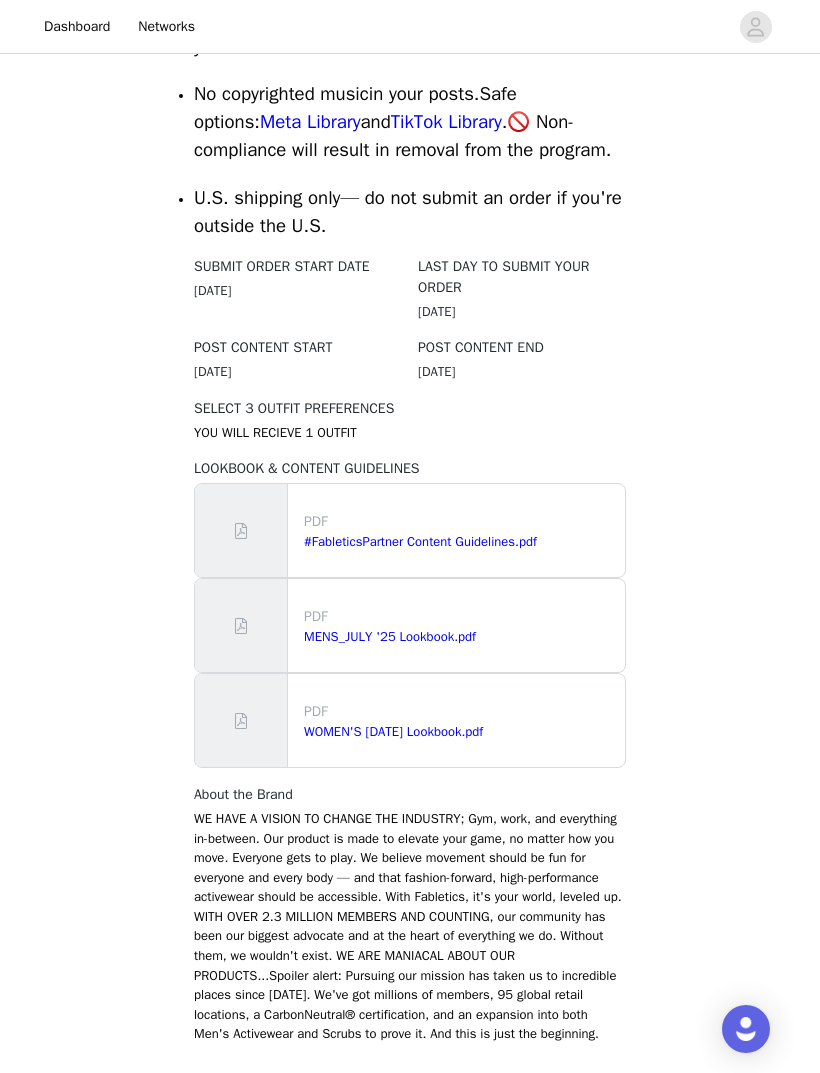 scroll, scrollTop: 969, scrollLeft: 0, axis: vertical 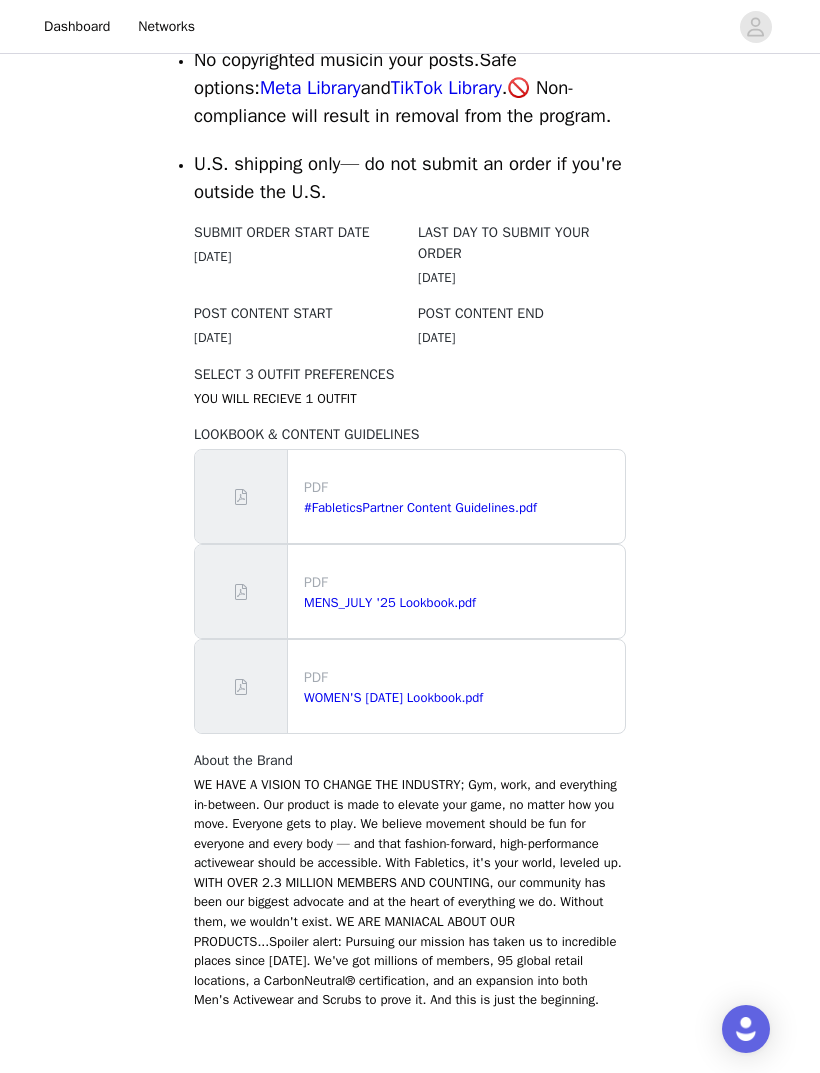 click on "Get Started" at bounding box center (410, 1098) 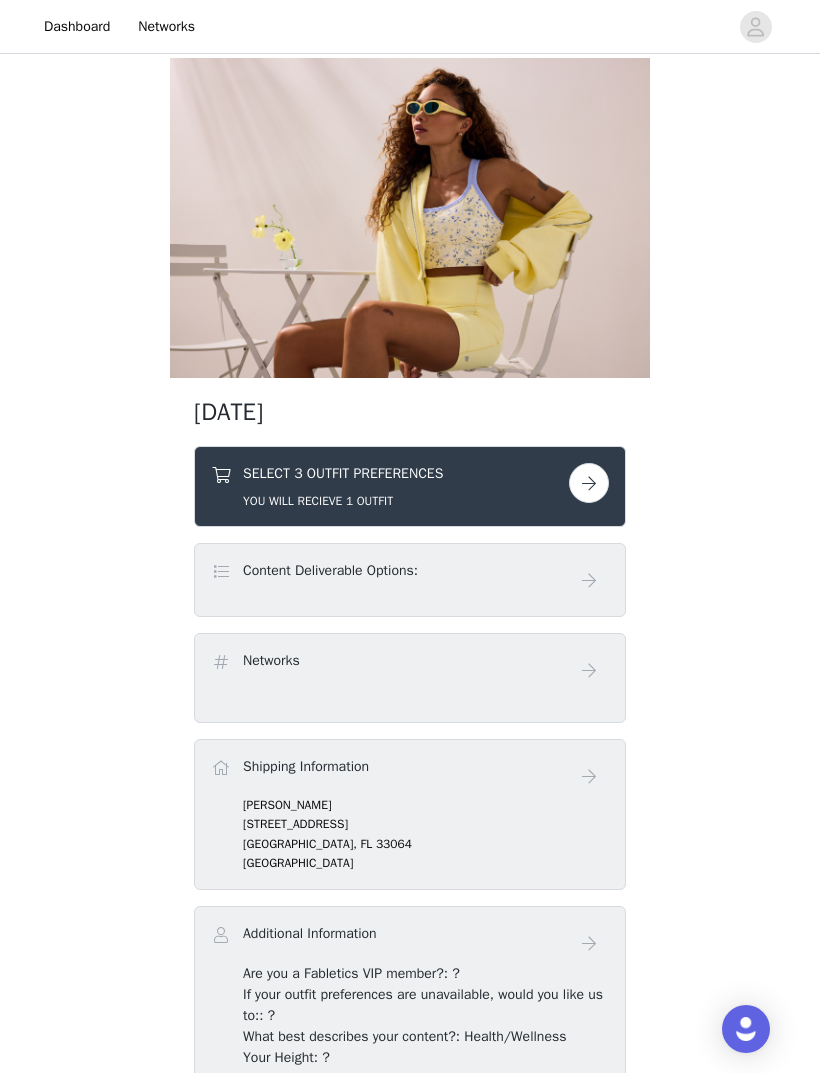 click on "SELECT 3 OUTFIT PREFERENCES   YOU WILL RECIEVE 1 OUTFIT" at bounding box center [390, 486] 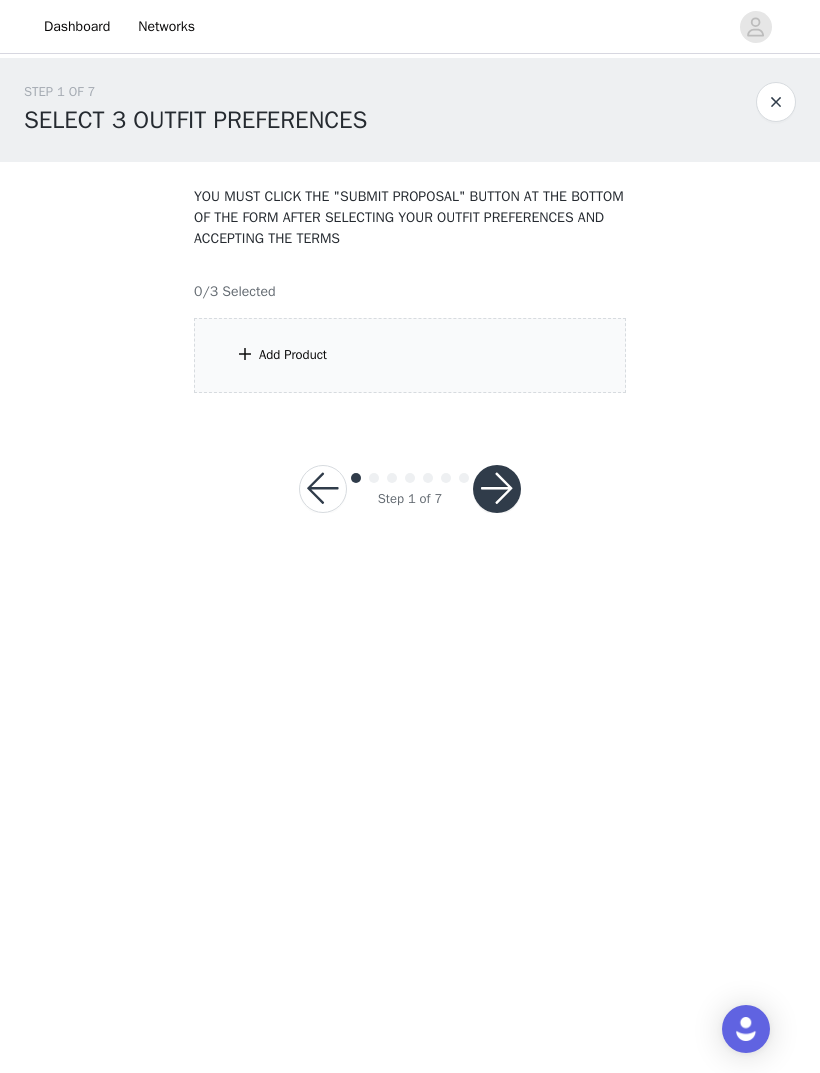 click on "Add Product" at bounding box center [410, 355] 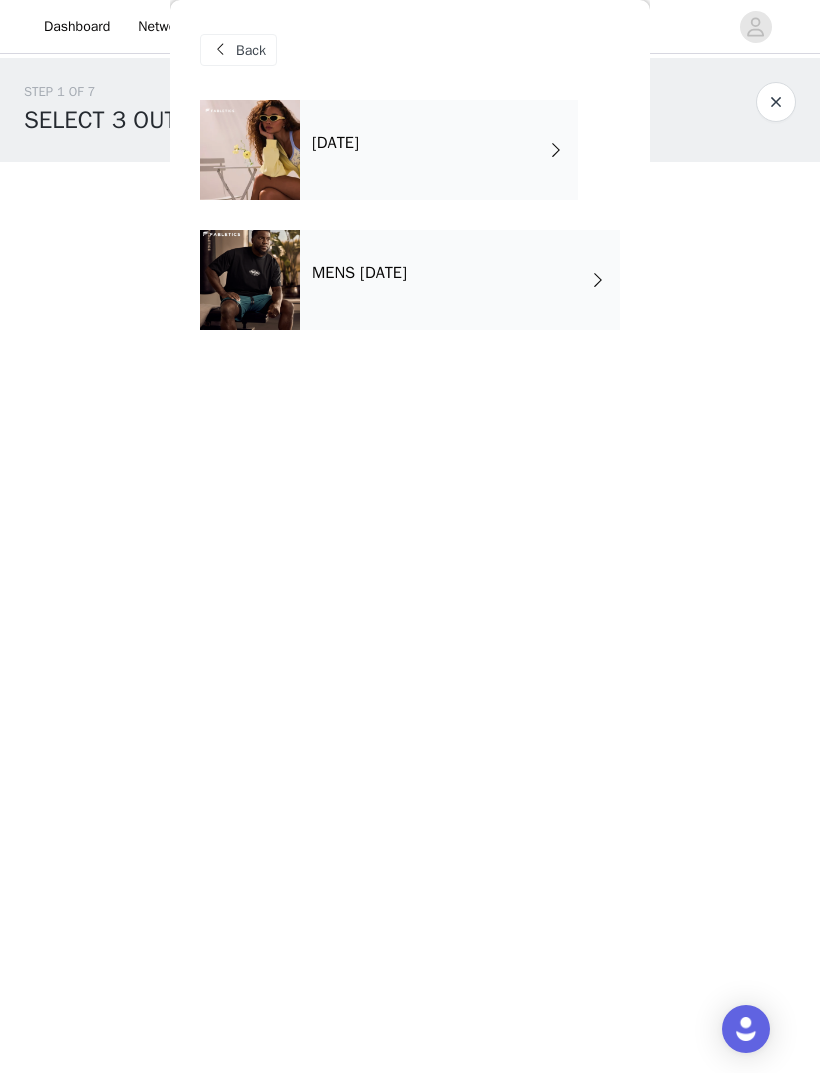 click on "[DATE]" at bounding box center [439, 150] 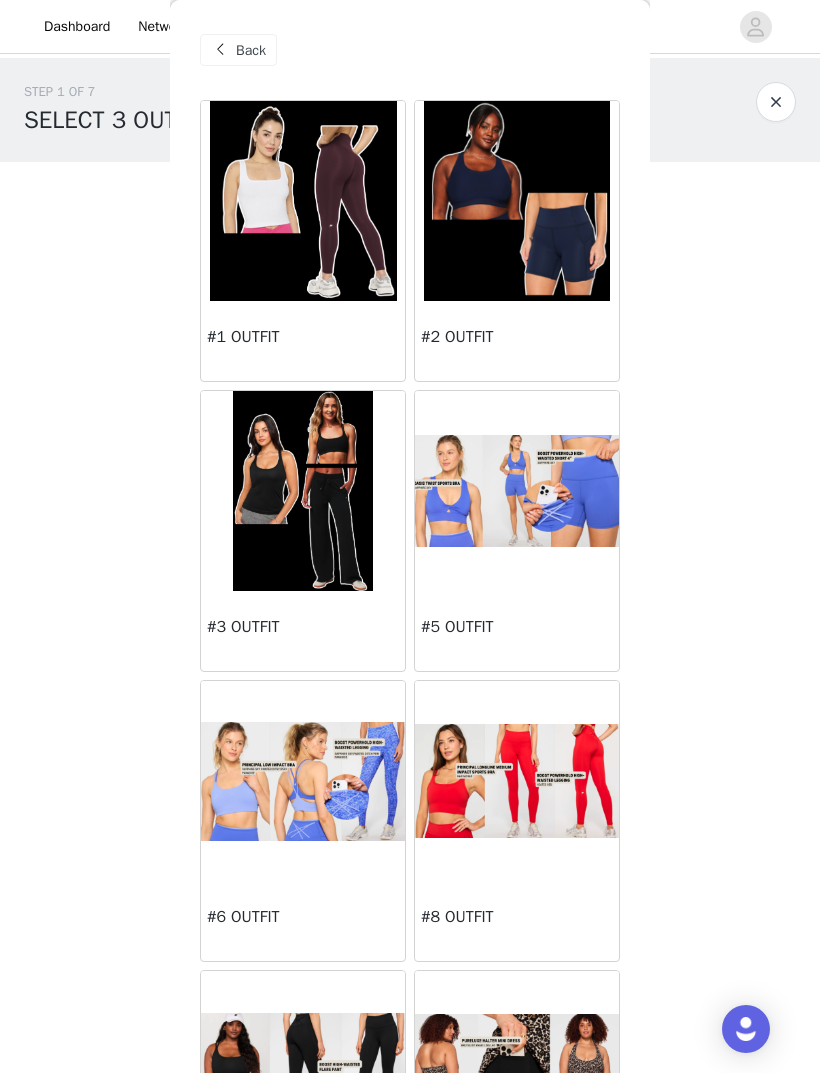 scroll, scrollTop: 0, scrollLeft: 0, axis: both 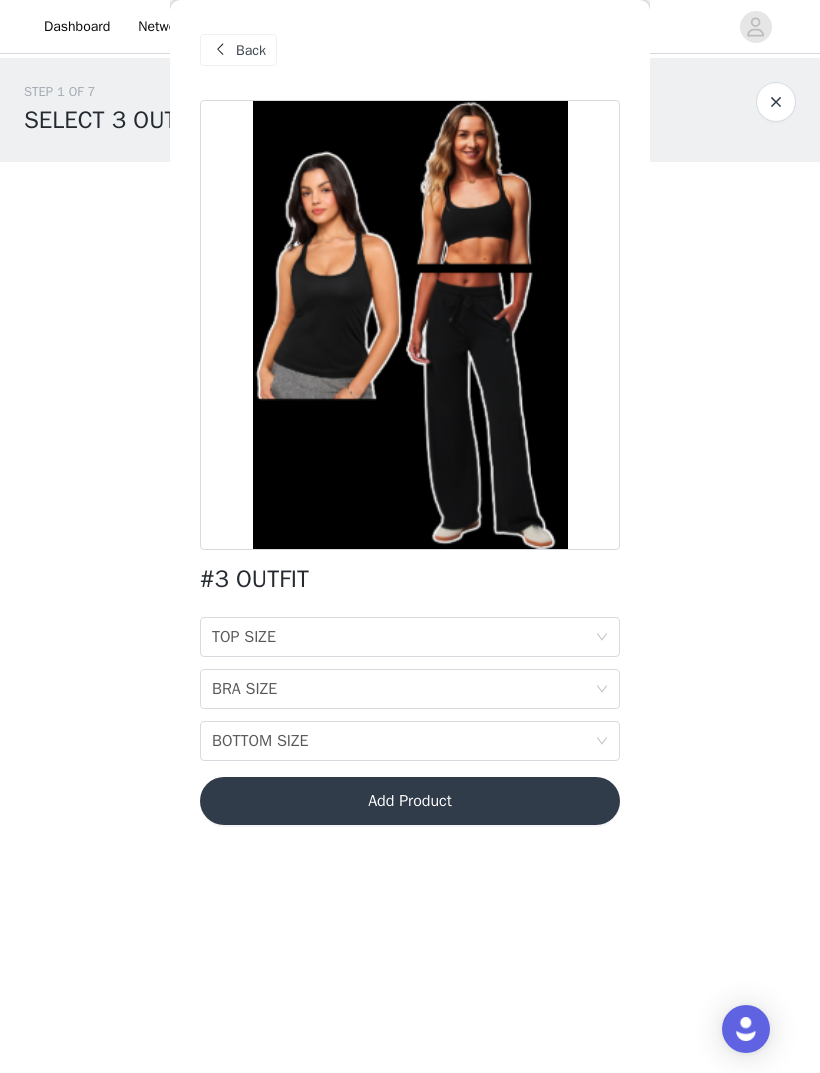 click on "TOP SIZE TOP SIZE" at bounding box center [403, 637] 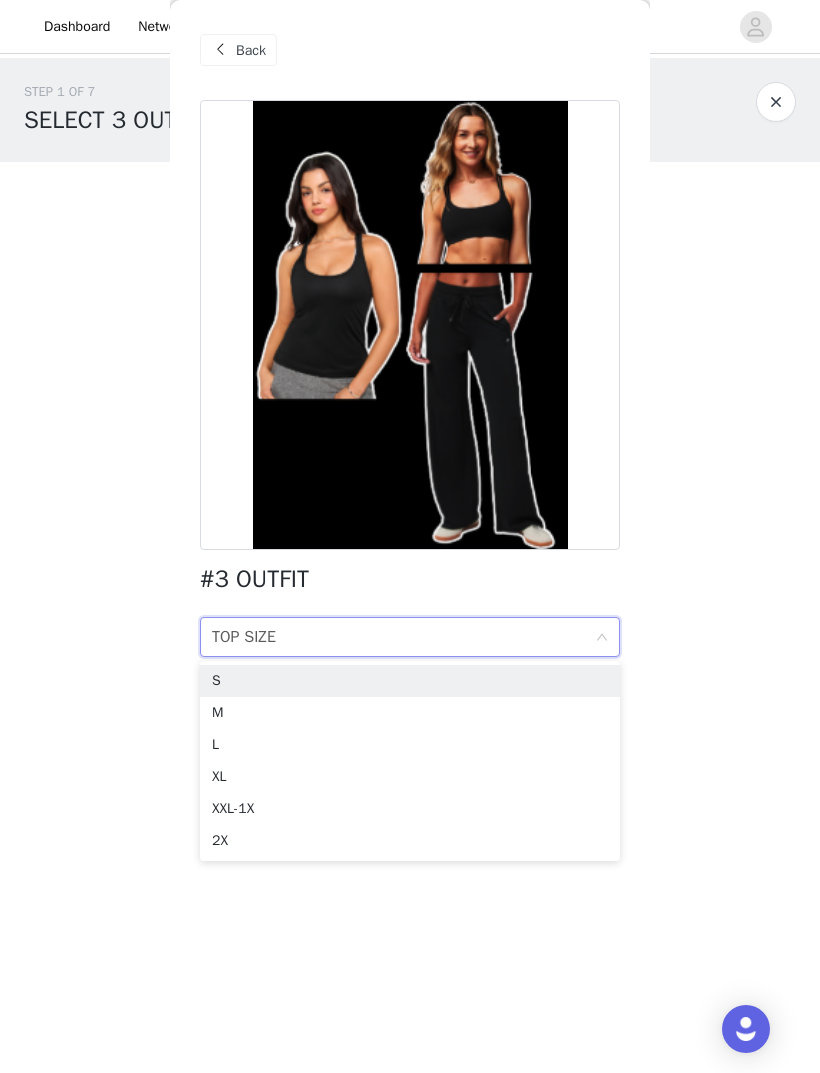 click on "S" at bounding box center (410, 681) 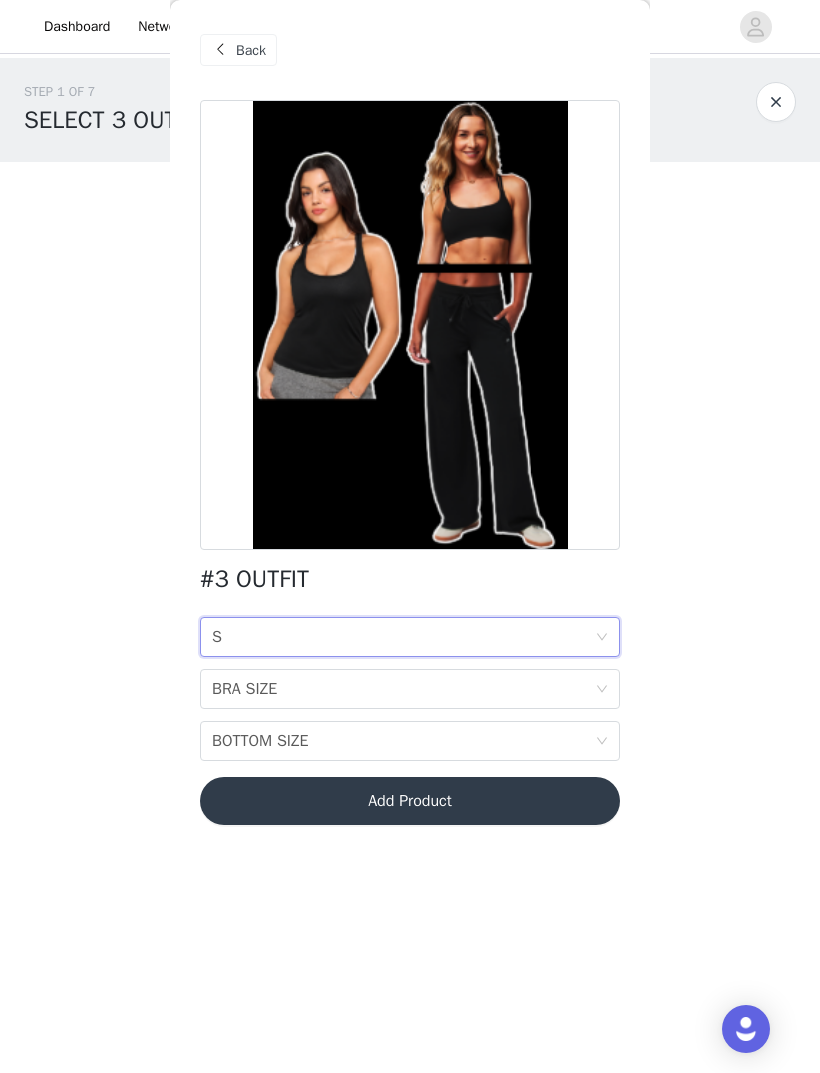 click on "BRA SIZE BRA SIZE" at bounding box center (403, 689) 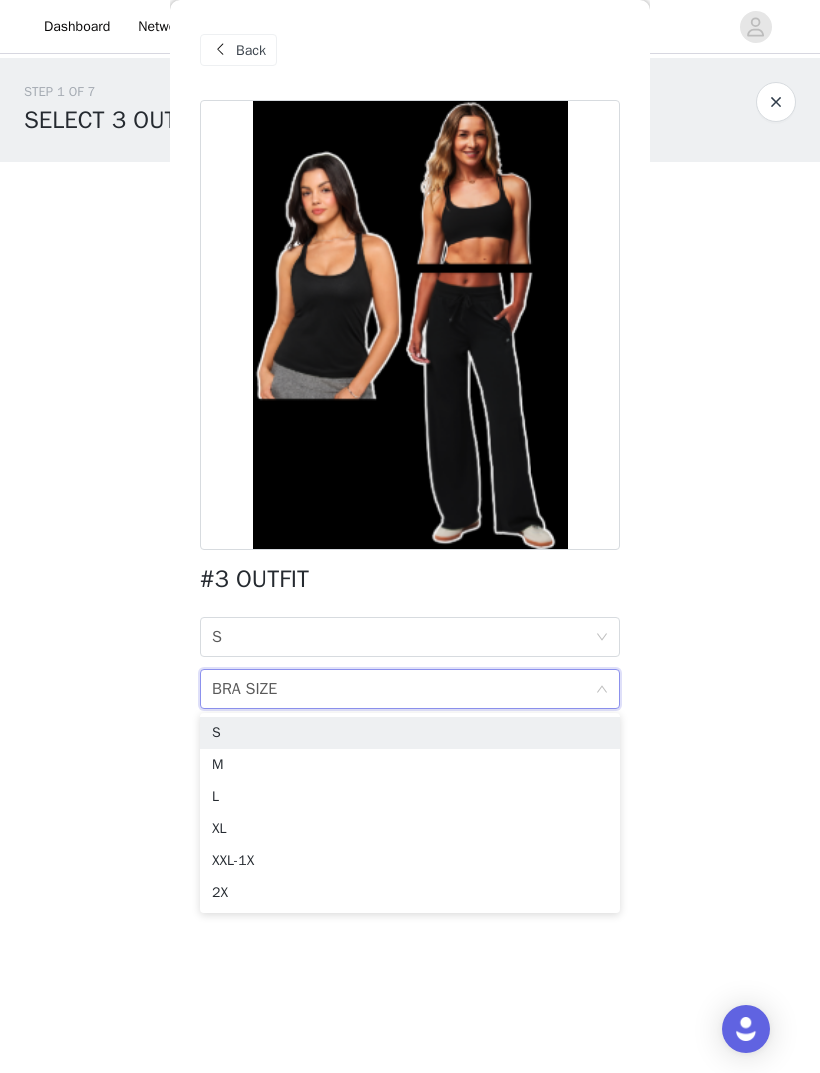 click on "S" at bounding box center (410, 733) 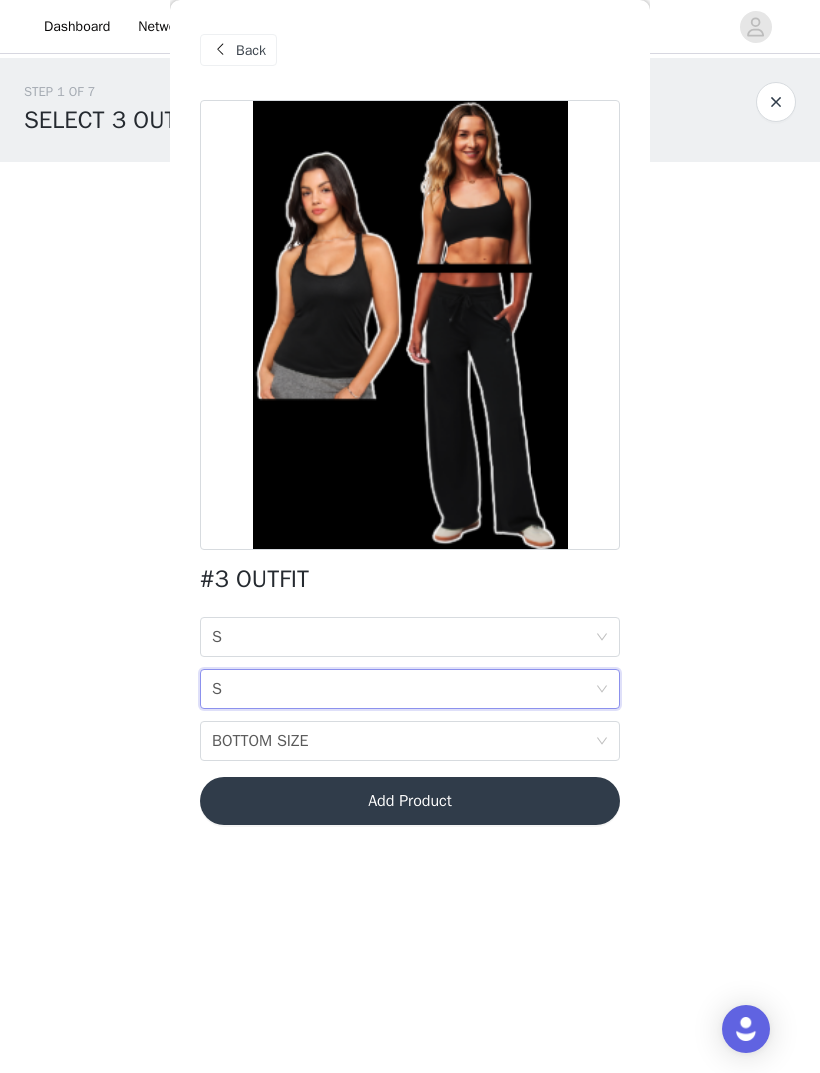 click on "BOTTOM SIZE BOTTOM SIZE" at bounding box center [403, 741] 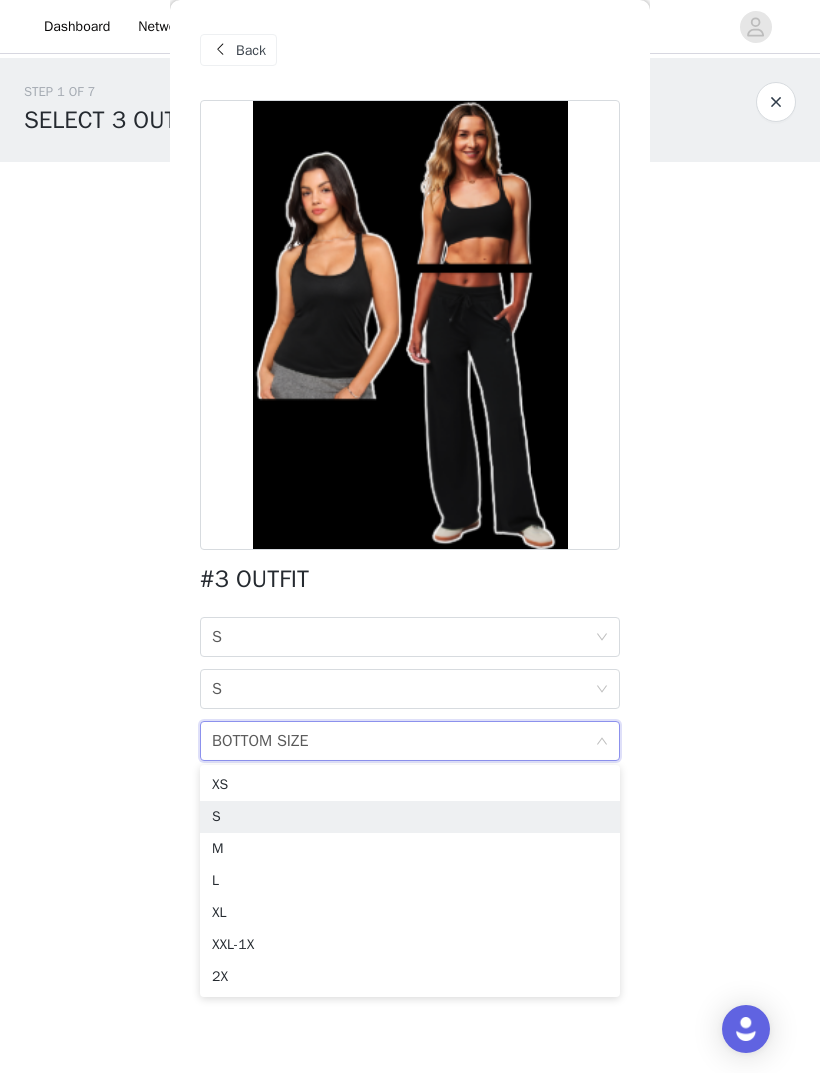 click on "S" at bounding box center [410, 817] 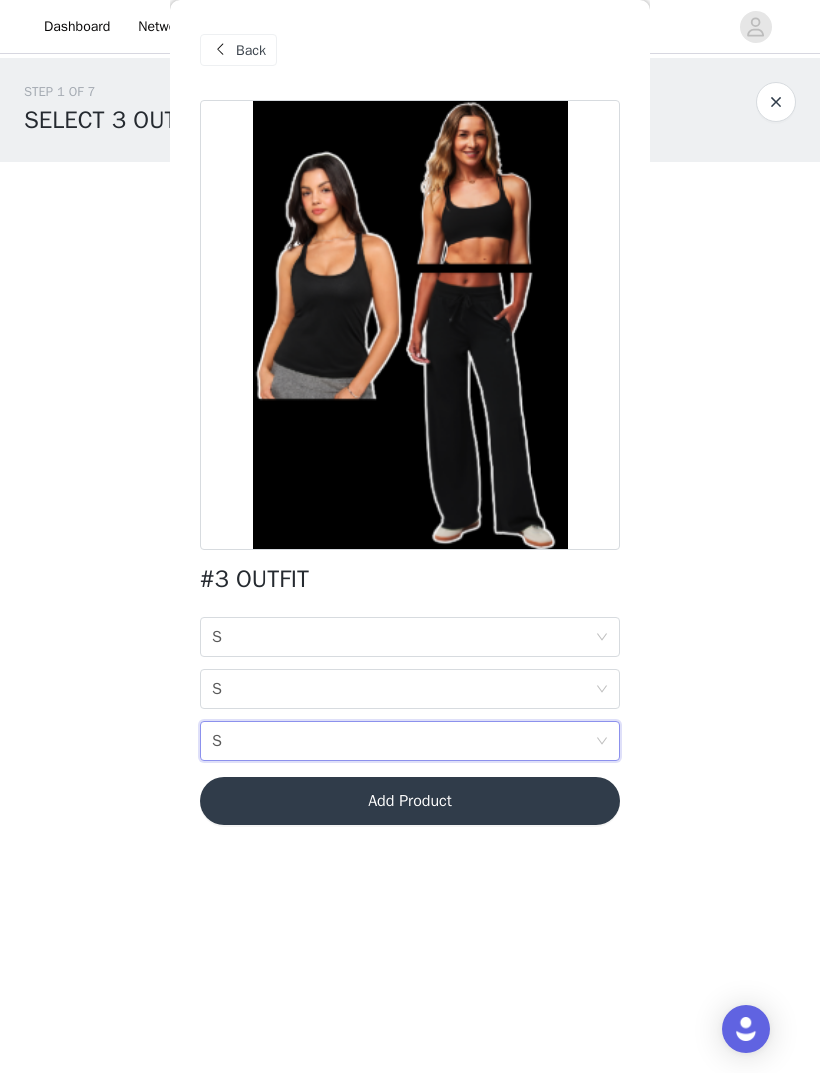 click on "Add Product" at bounding box center [410, 801] 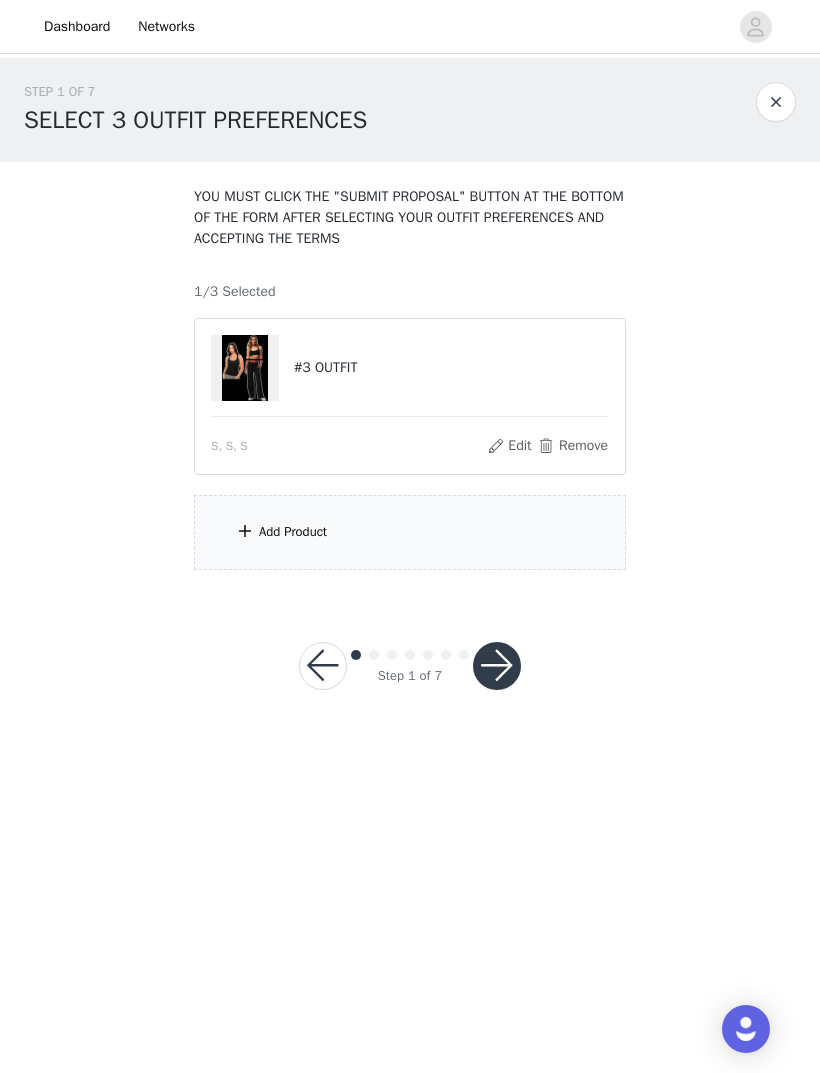 click on "Add Product" at bounding box center (410, 532) 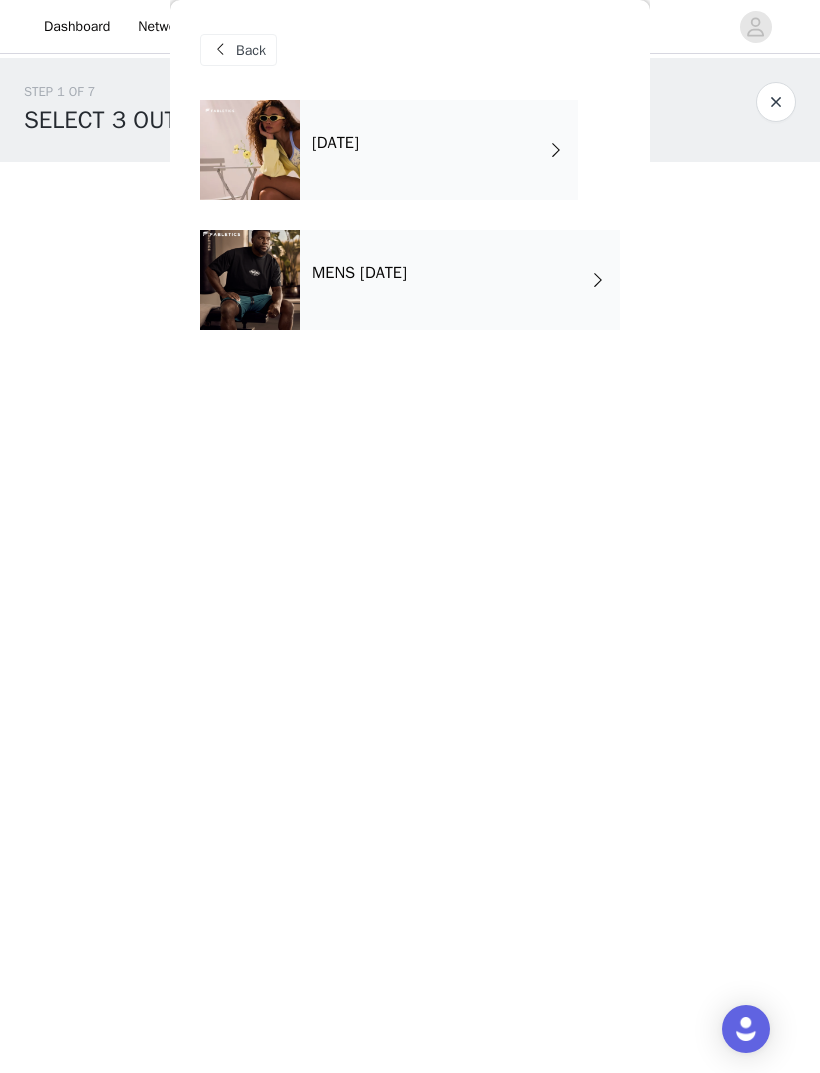 click on "[DATE]" at bounding box center (439, 150) 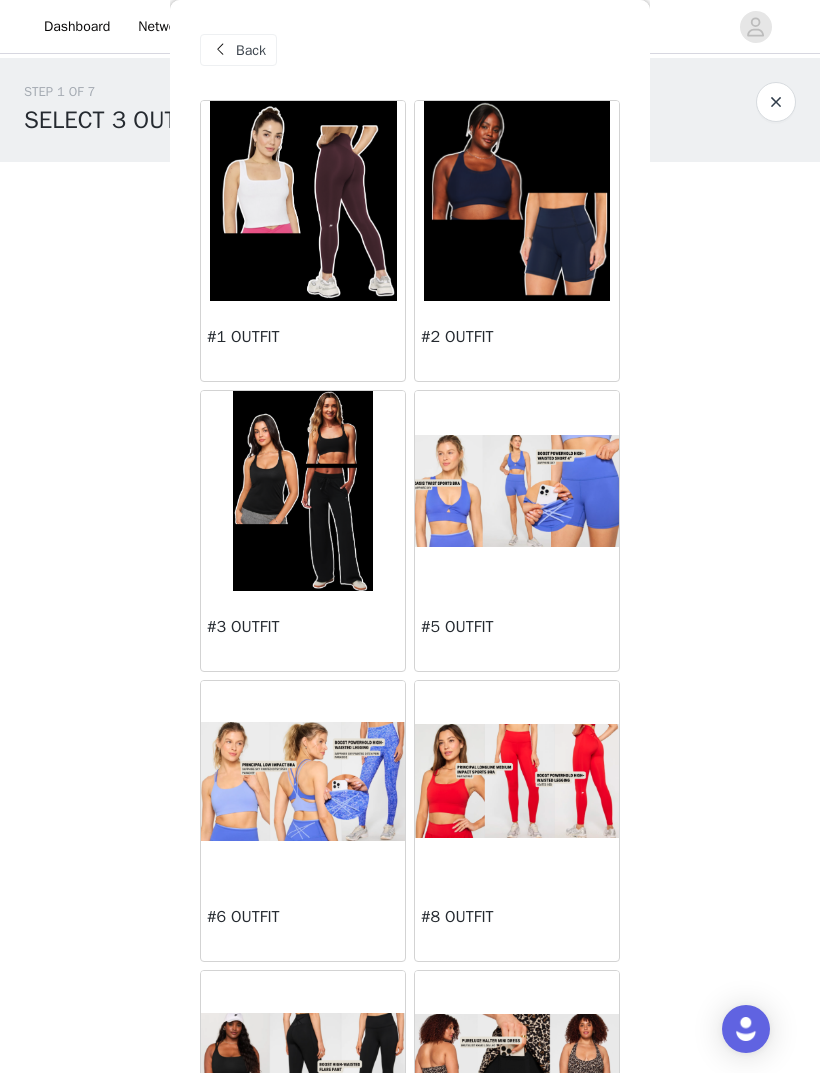 click at bounding box center [303, 201] 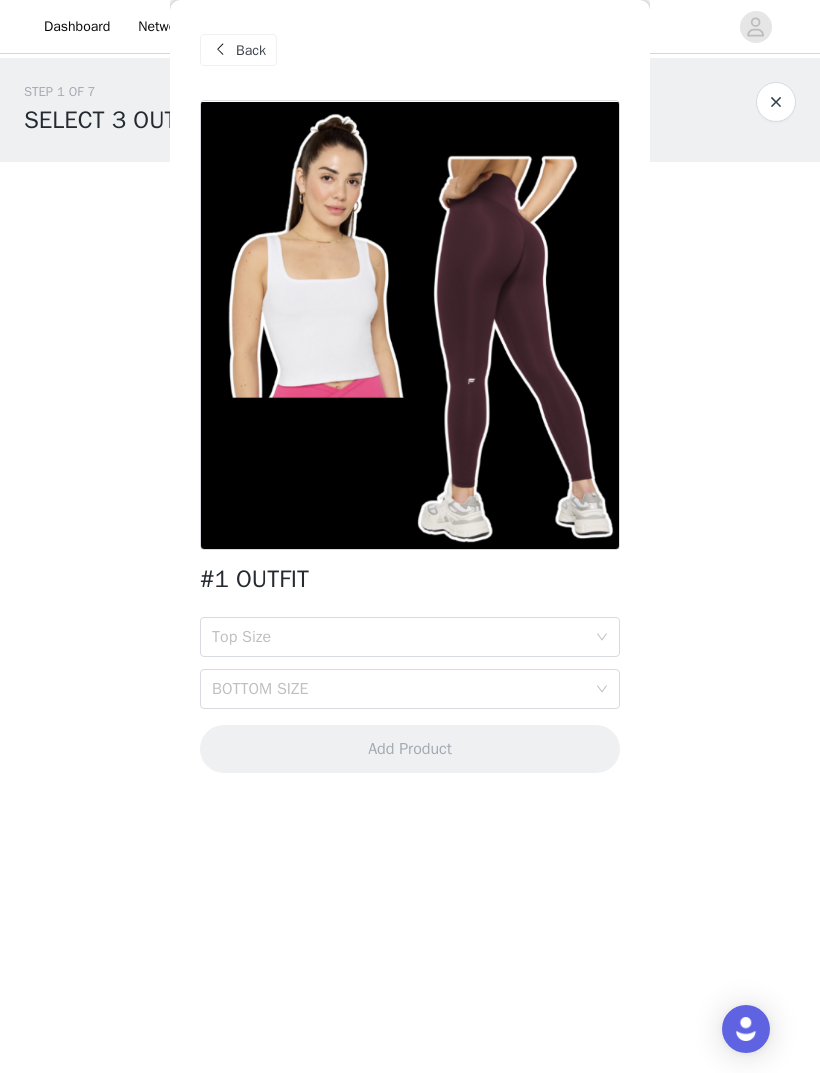 click on "Top Size" at bounding box center [399, 637] 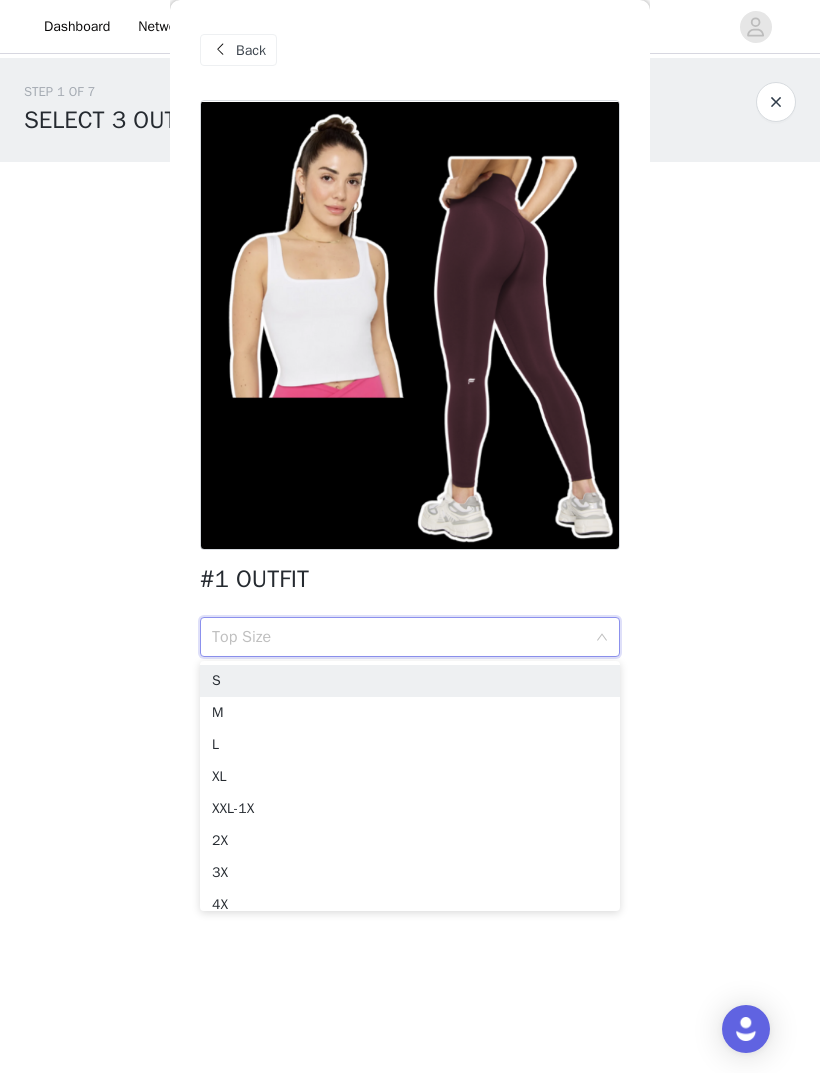 click on "S" at bounding box center (410, 681) 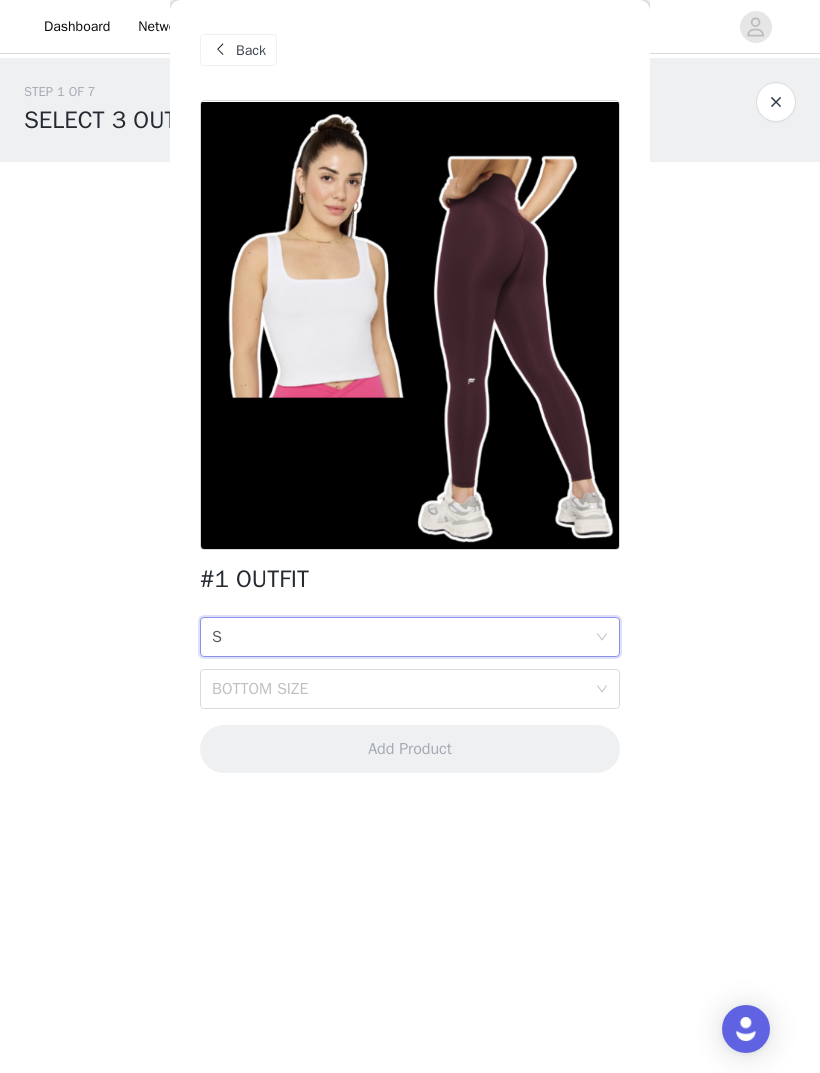 click on "BOTTOM SIZE" at bounding box center [403, 689] 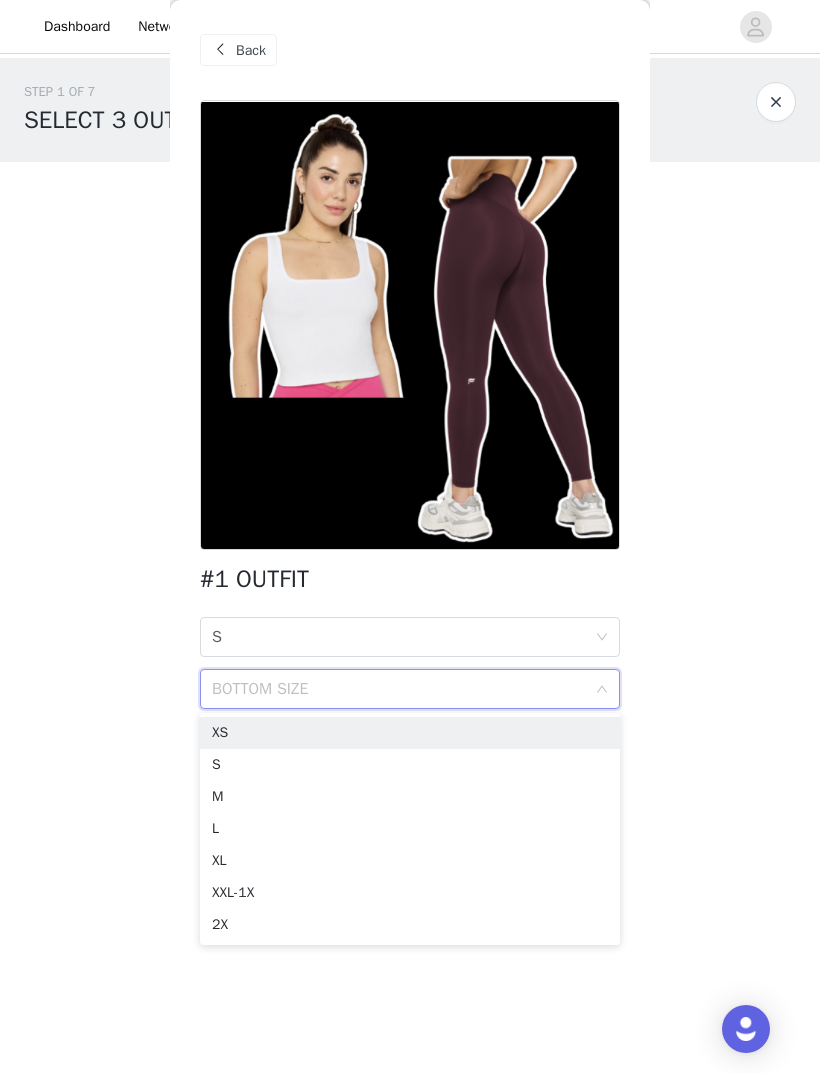 click on "S" at bounding box center [410, 765] 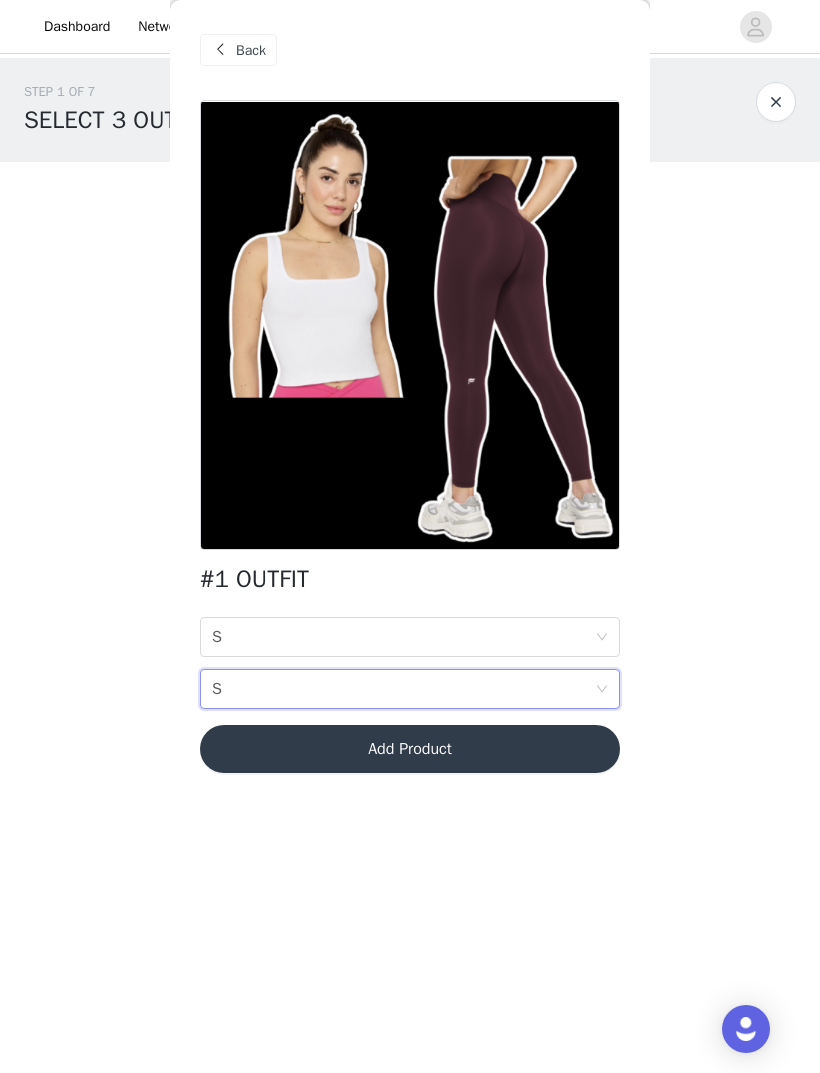 click on "Add Product" at bounding box center (410, 749) 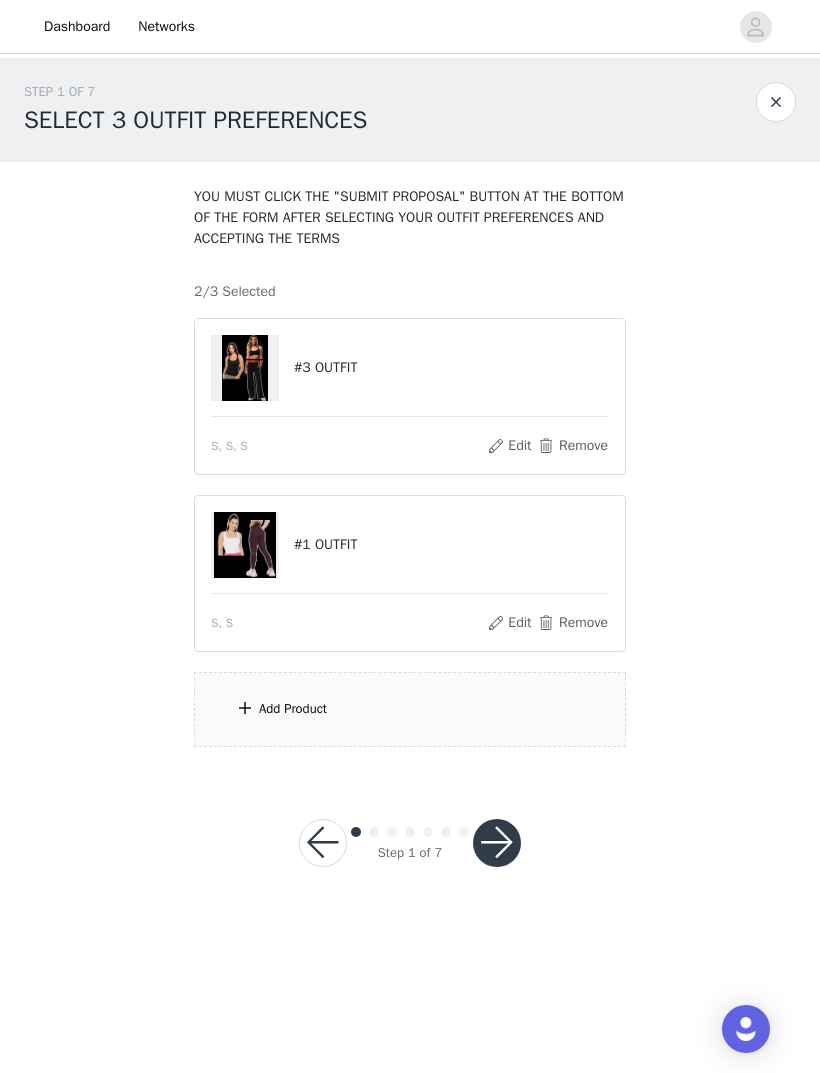 click on "Add Product" at bounding box center [410, 709] 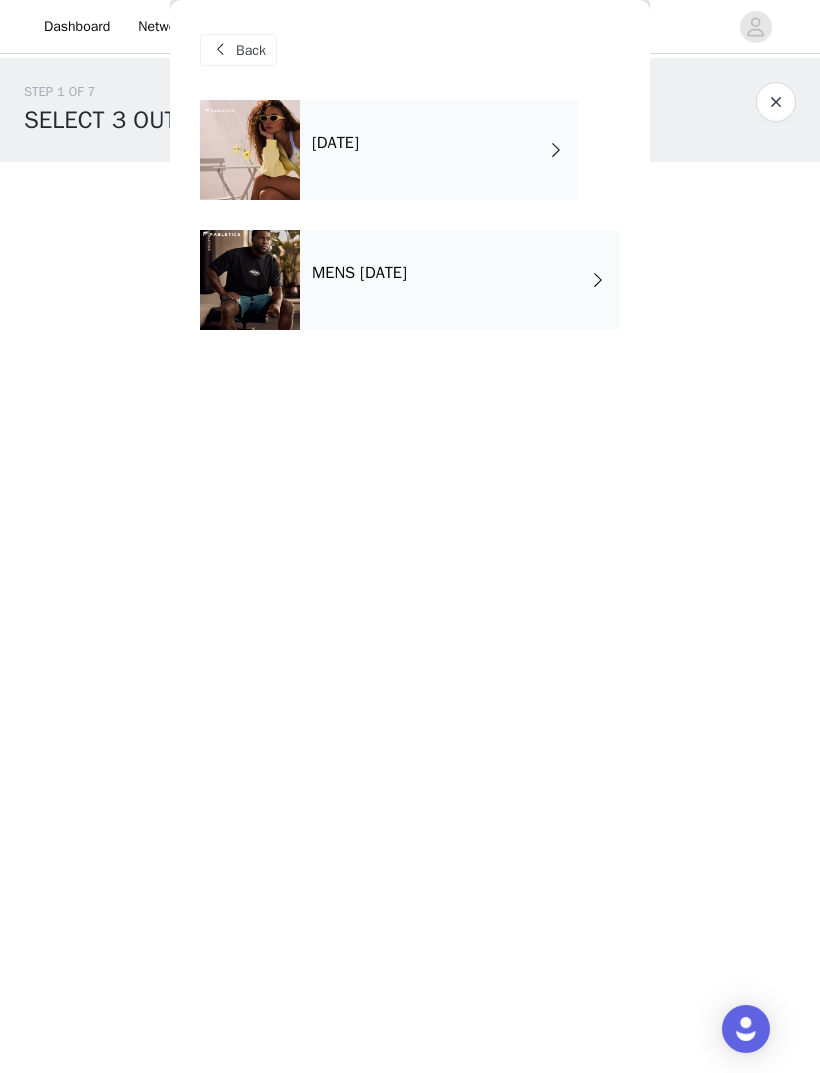 click on "[DATE]" at bounding box center [439, 150] 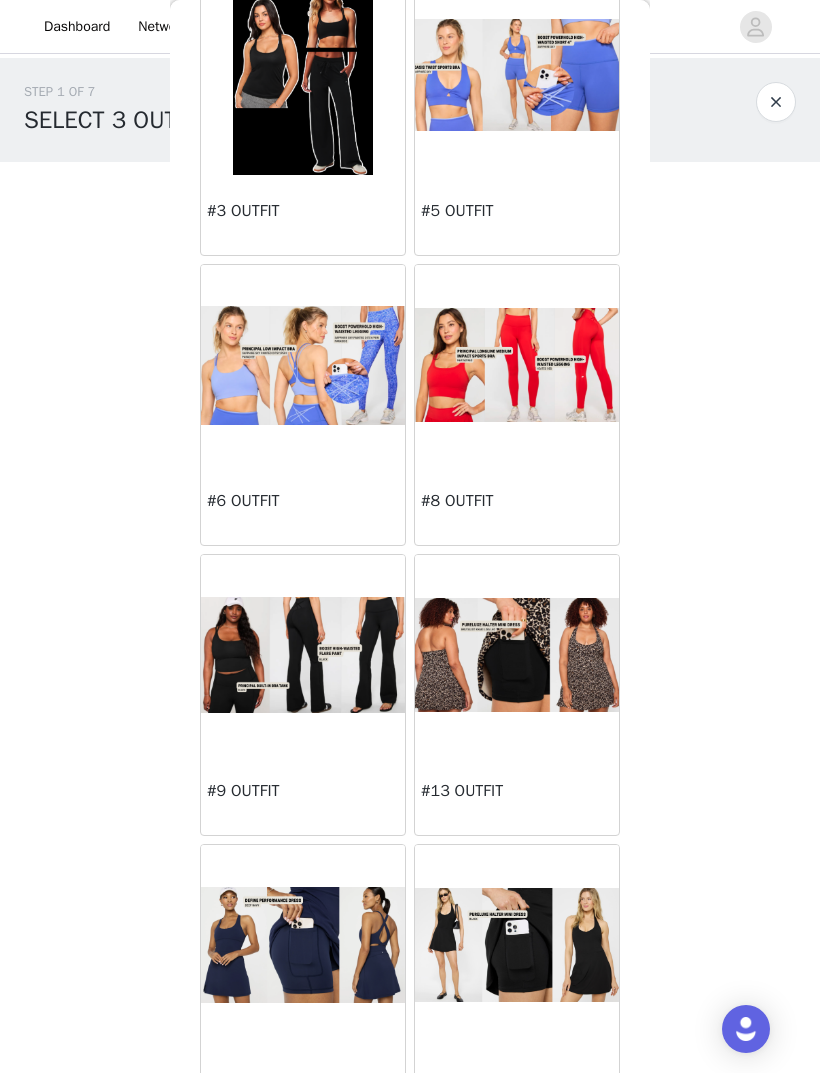 scroll, scrollTop: 403, scrollLeft: 0, axis: vertical 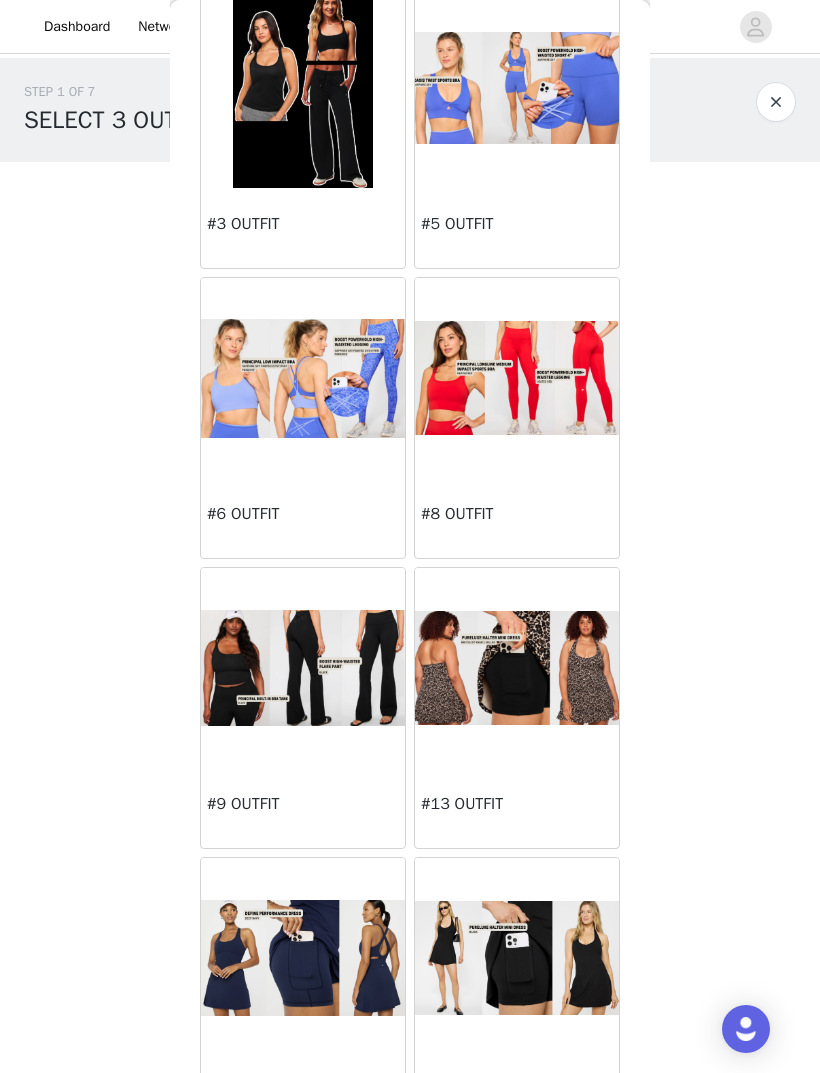 click at bounding box center (303, 668) 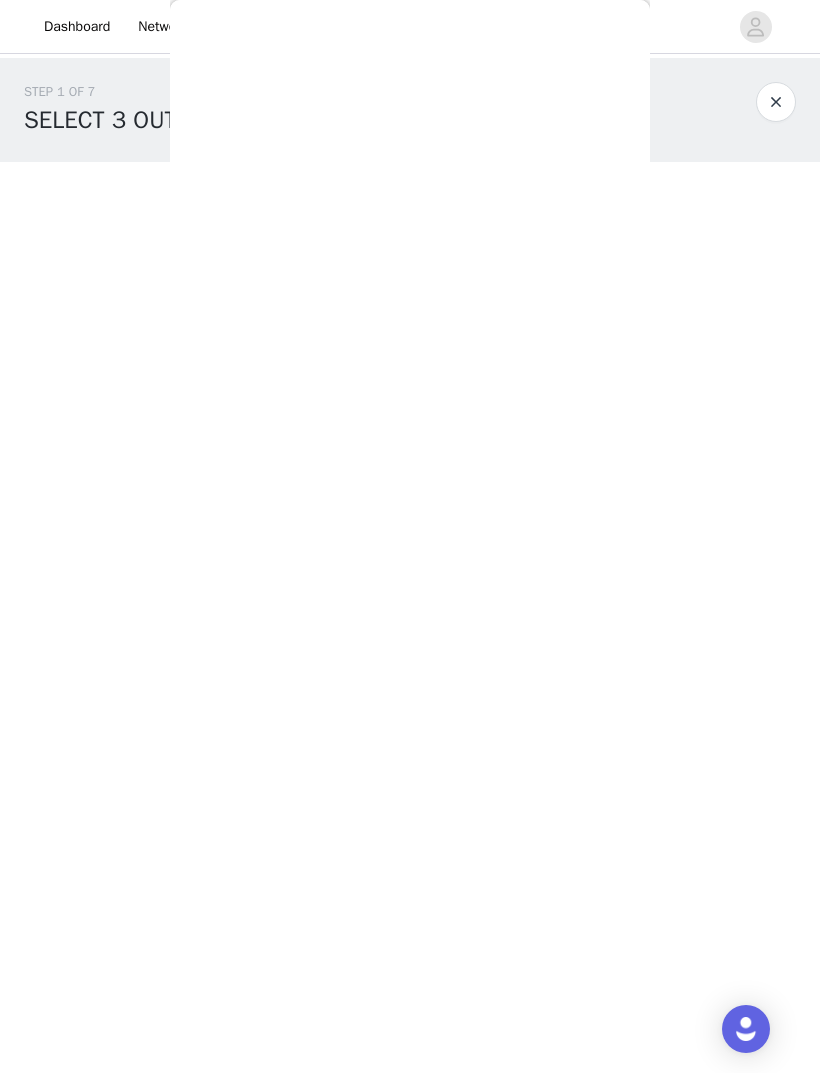 scroll, scrollTop: 0, scrollLeft: 0, axis: both 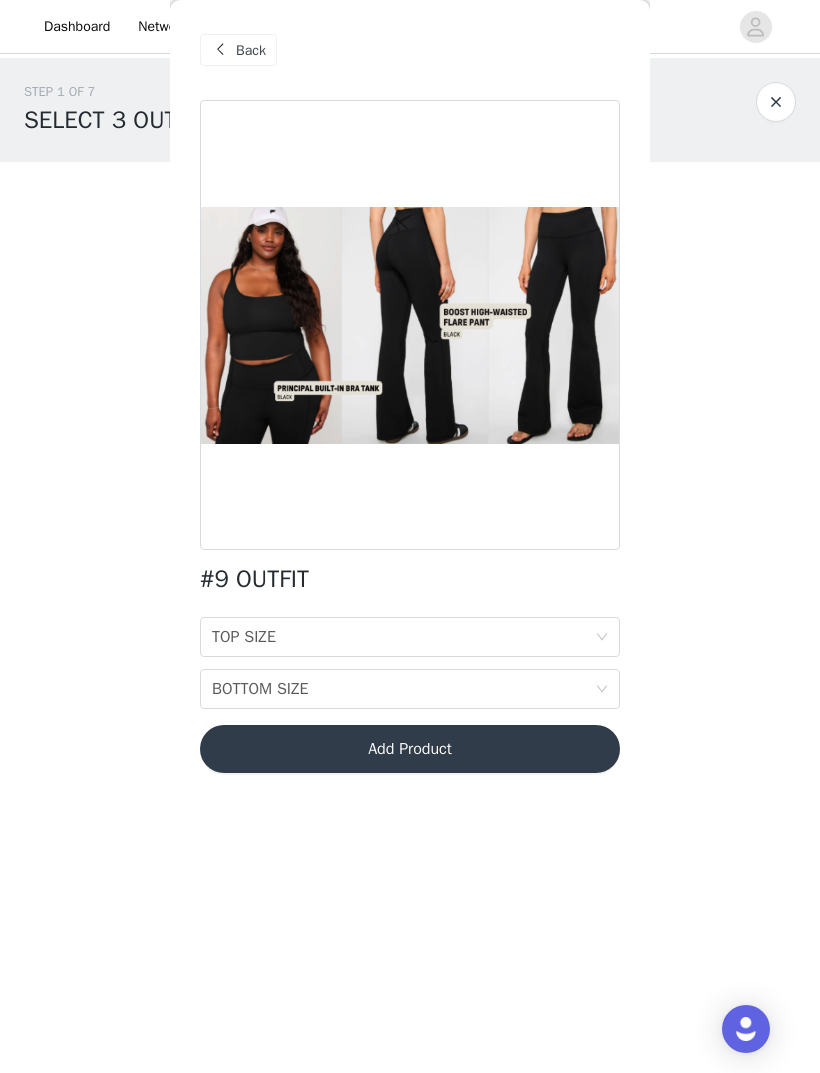 click on "TOP SIZE TOP SIZE" at bounding box center (403, 637) 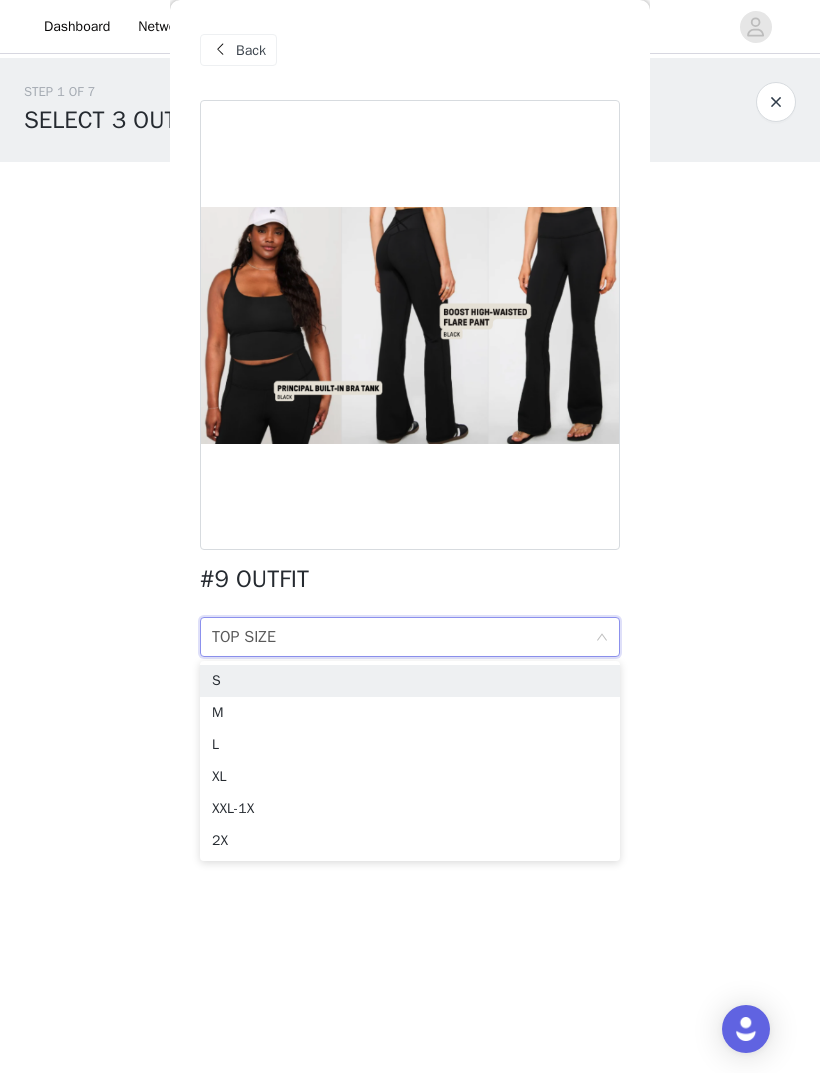 click on "S" at bounding box center [410, 681] 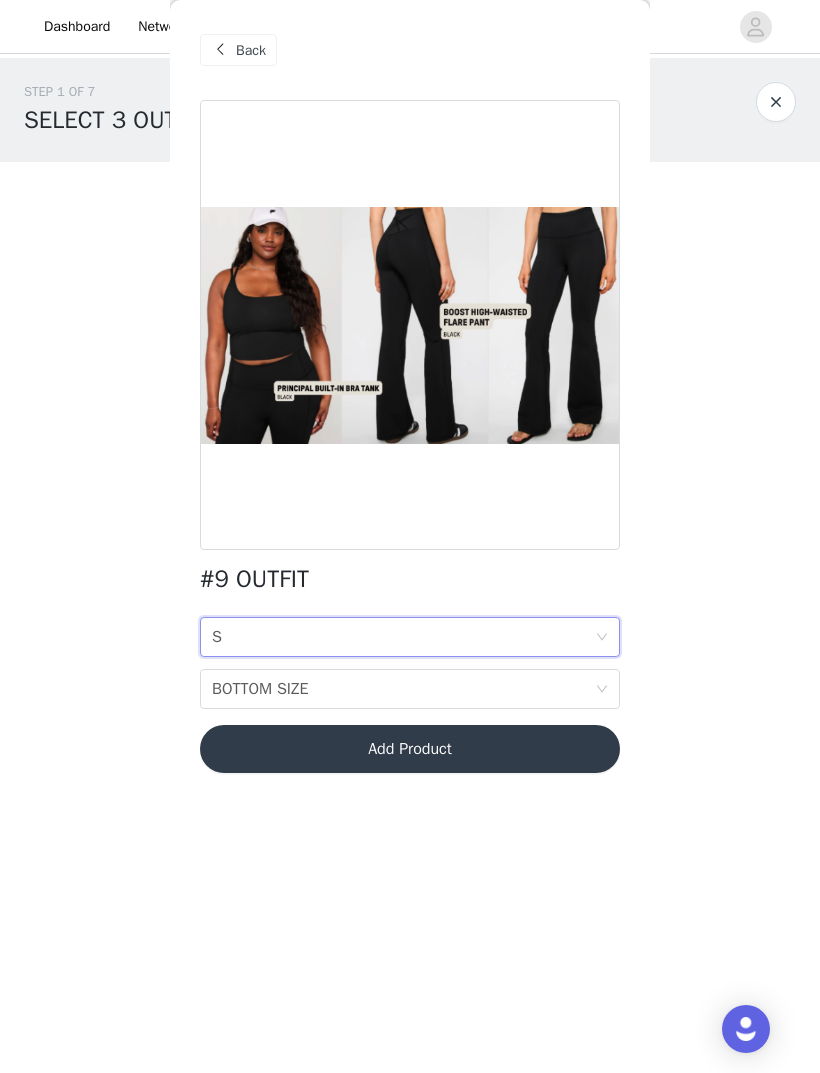 click on "BOTTOM SIZE BOTTOM SIZE" at bounding box center (403, 689) 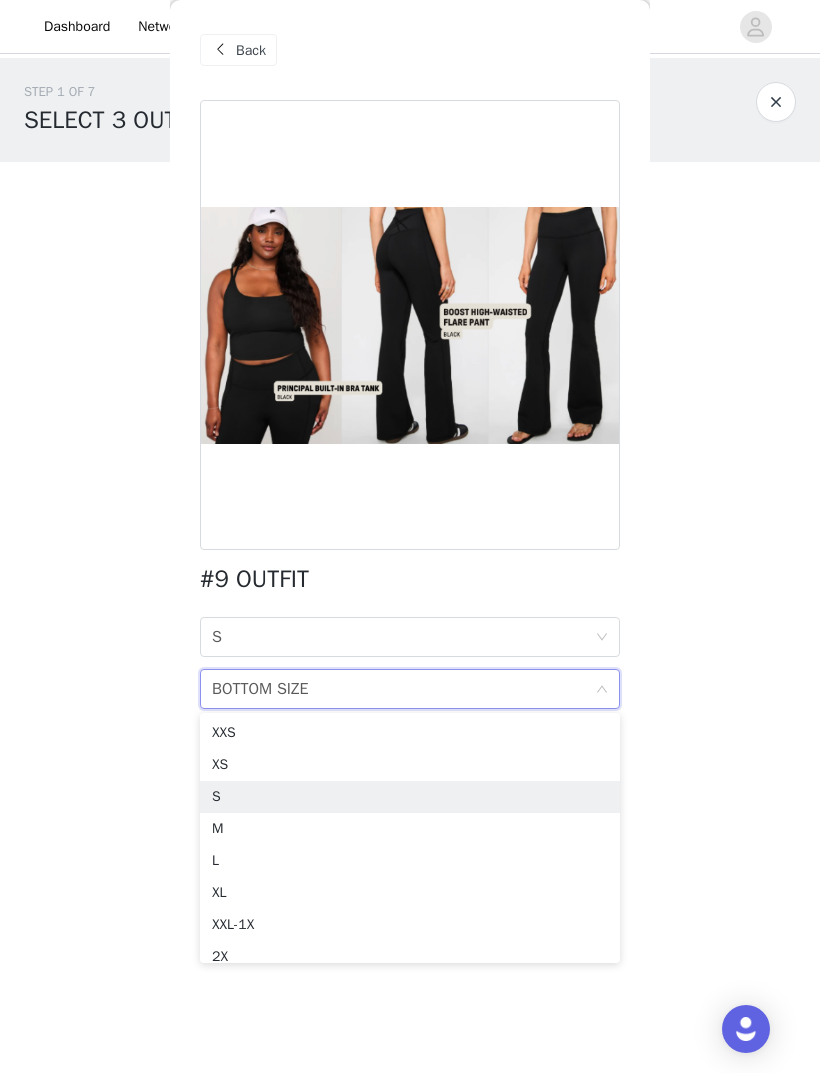 click on "S" at bounding box center (410, 797) 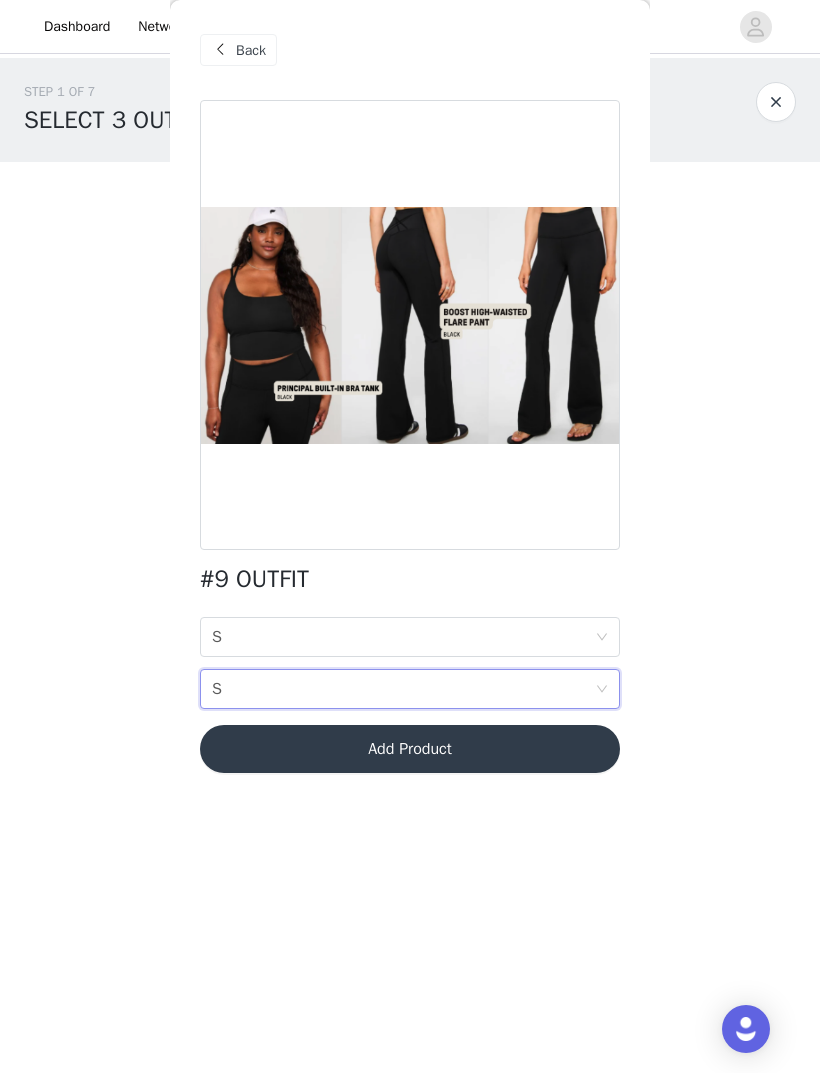 click on "Add Product" at bounding box center [410, 749] 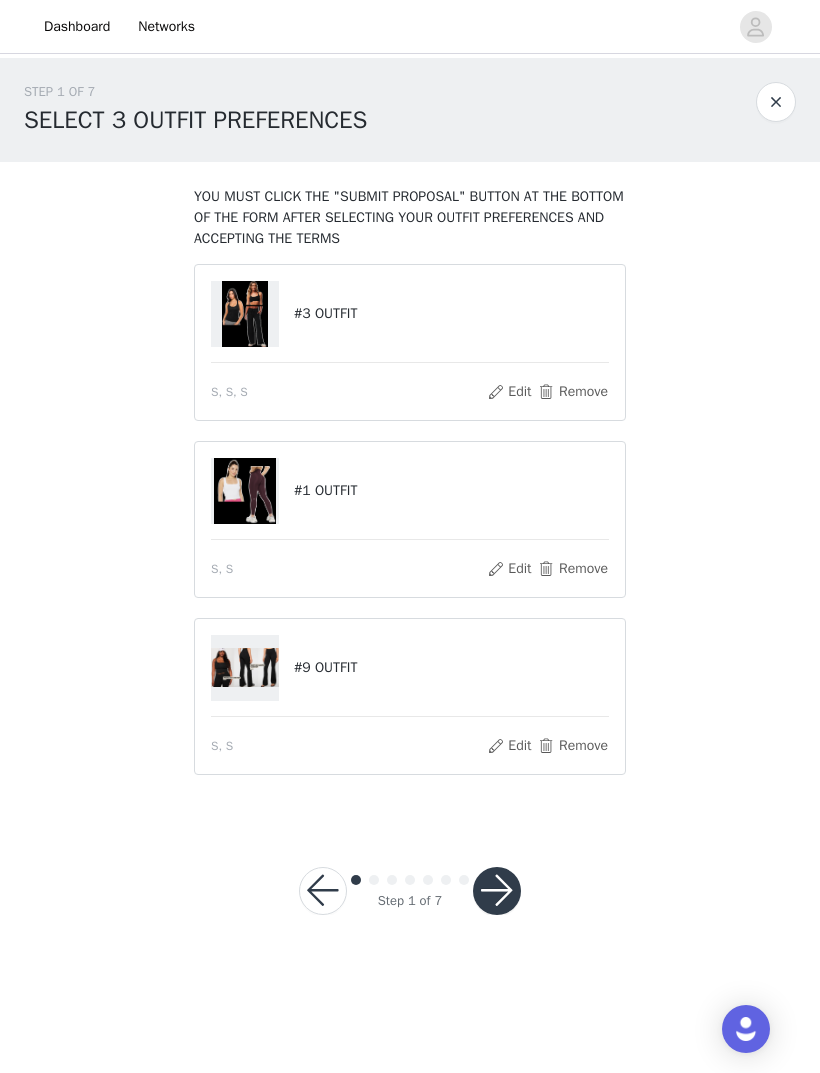 click at bounding box center [497, 891] 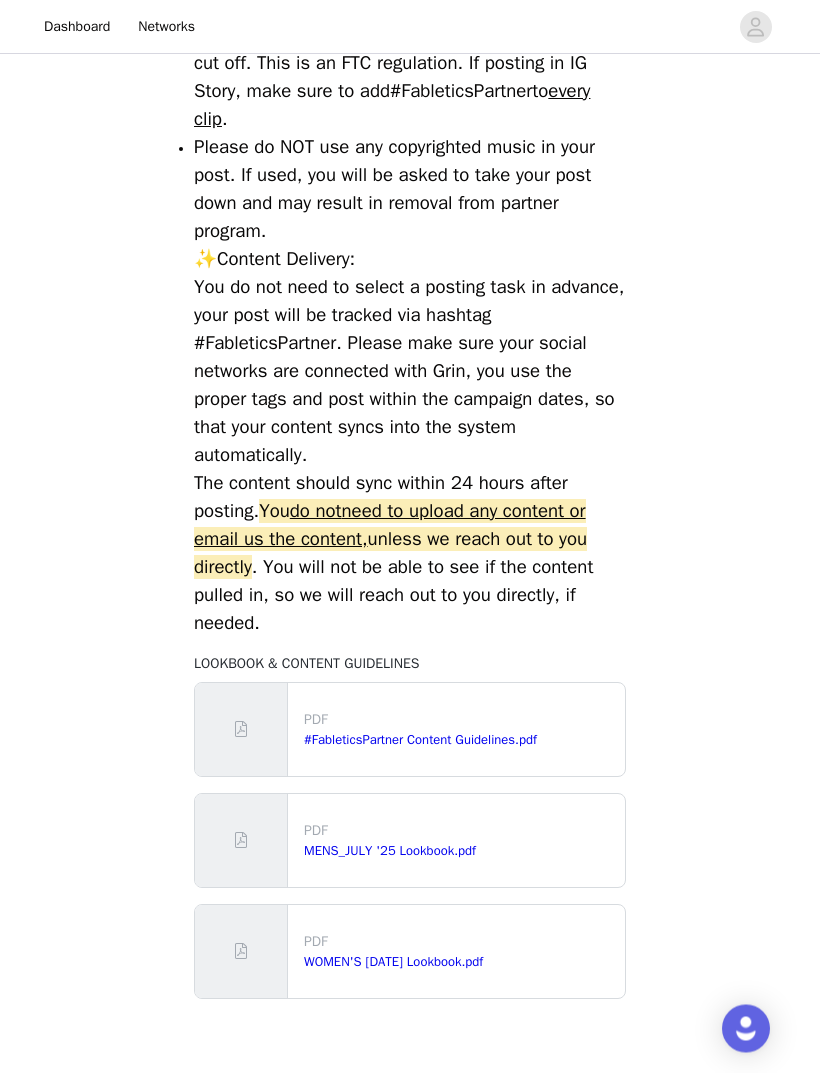 scroll, scrollTop: 535, scrollLeft: 0, axis: vertical 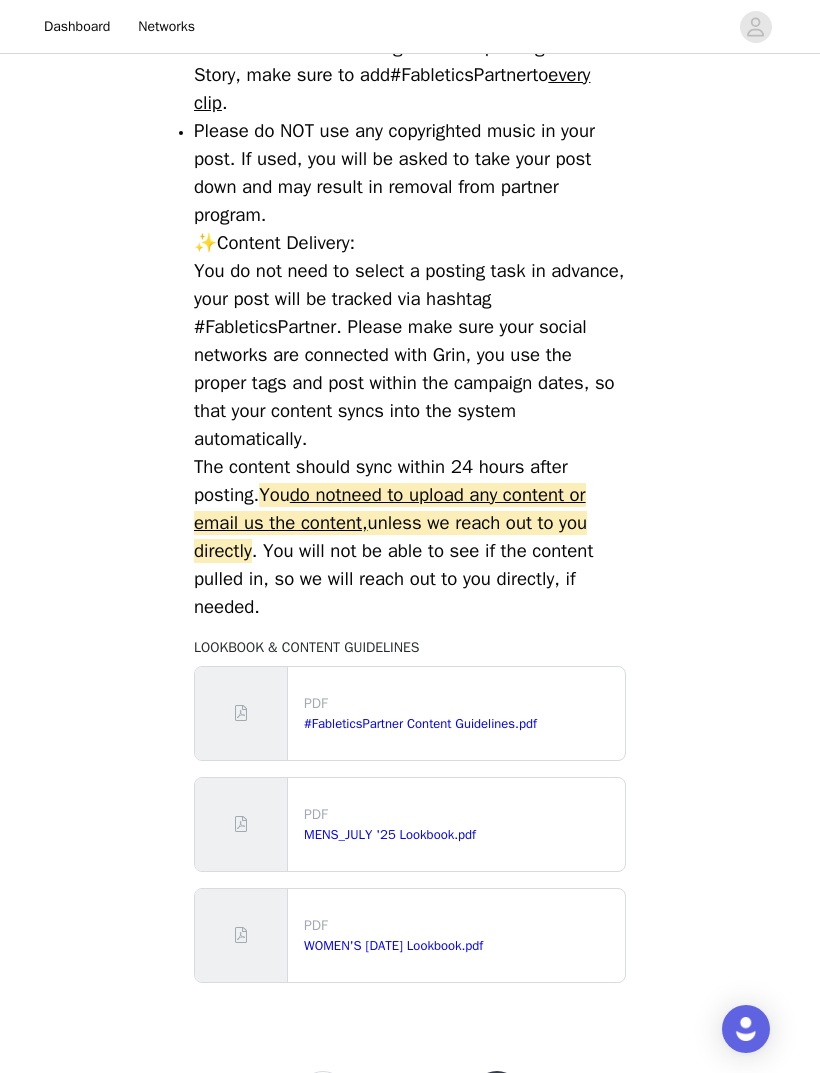 click at bounding box center (497, 1095) 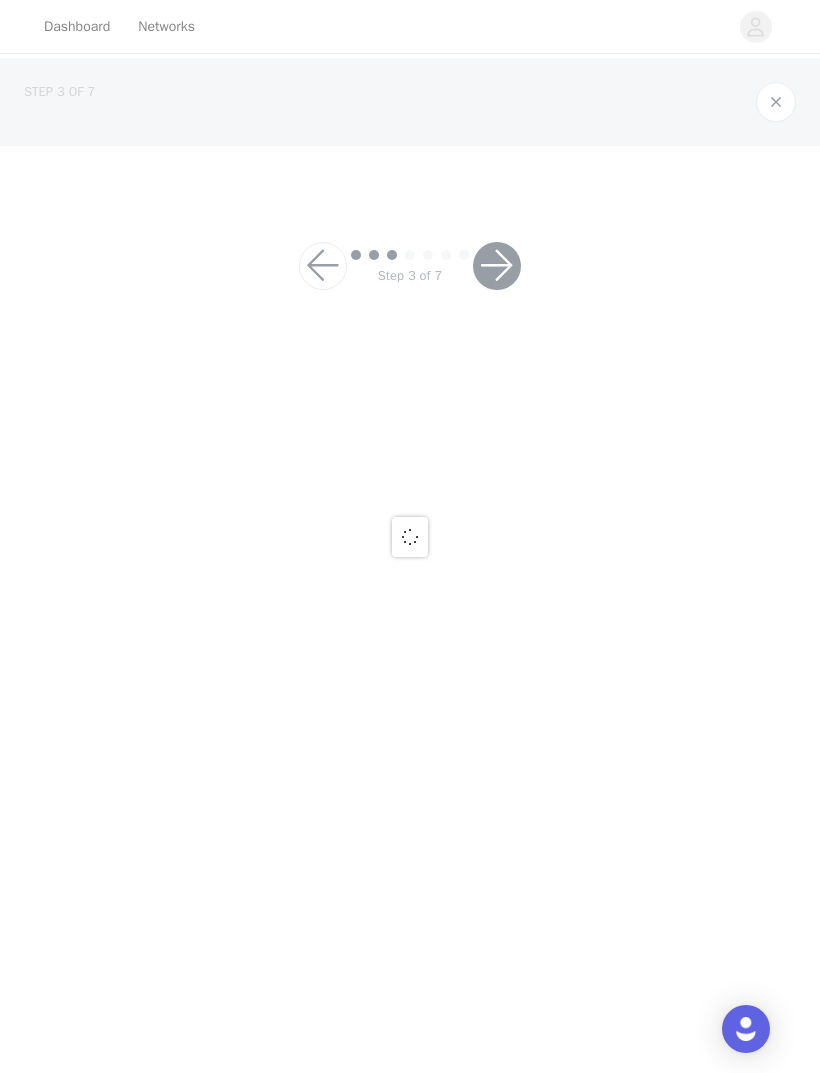 scroll, scrollTop: 0, scrollLeft: 0, axis: both 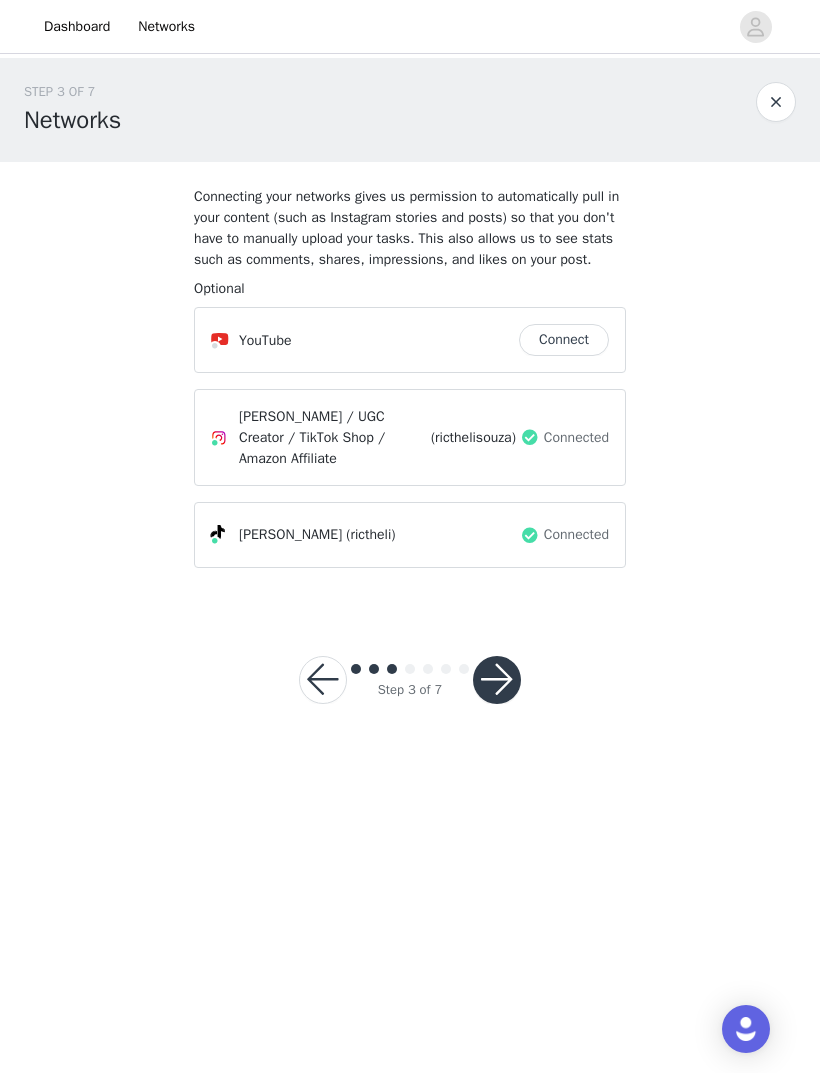 click at bounding box center [497, 680] 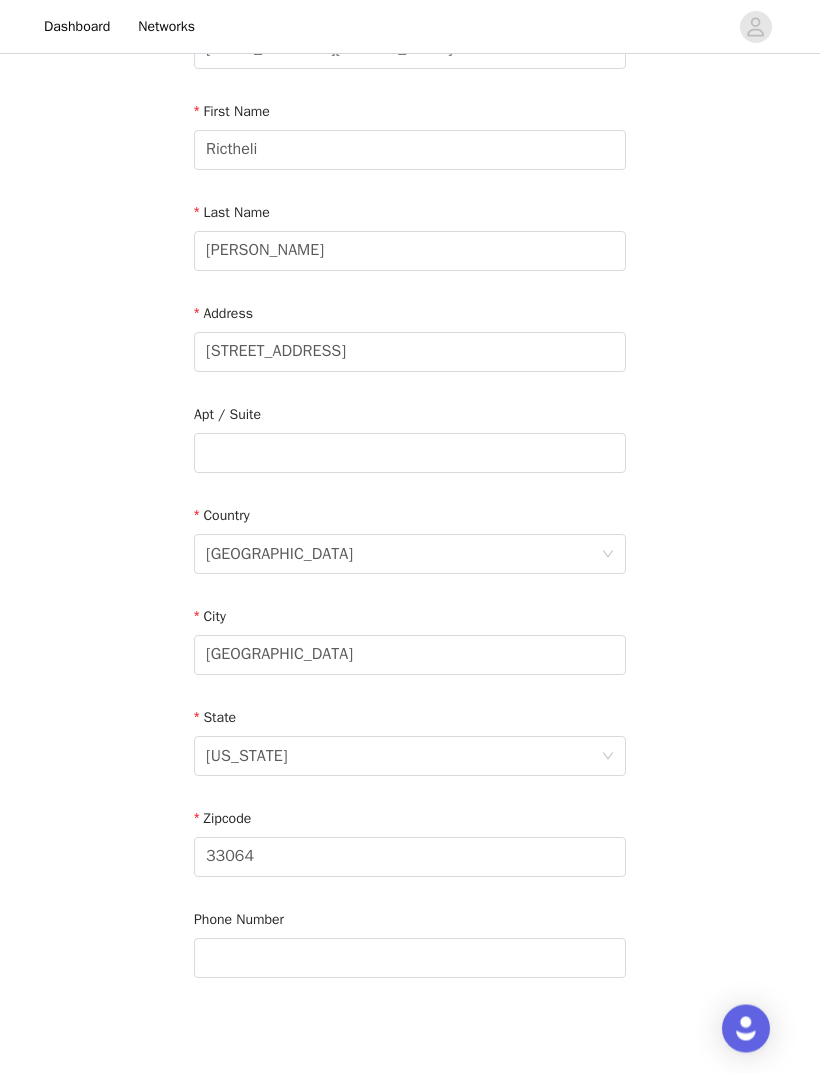 scroll, scrollTop: 226, scrollLeft: 0, axis: vertical 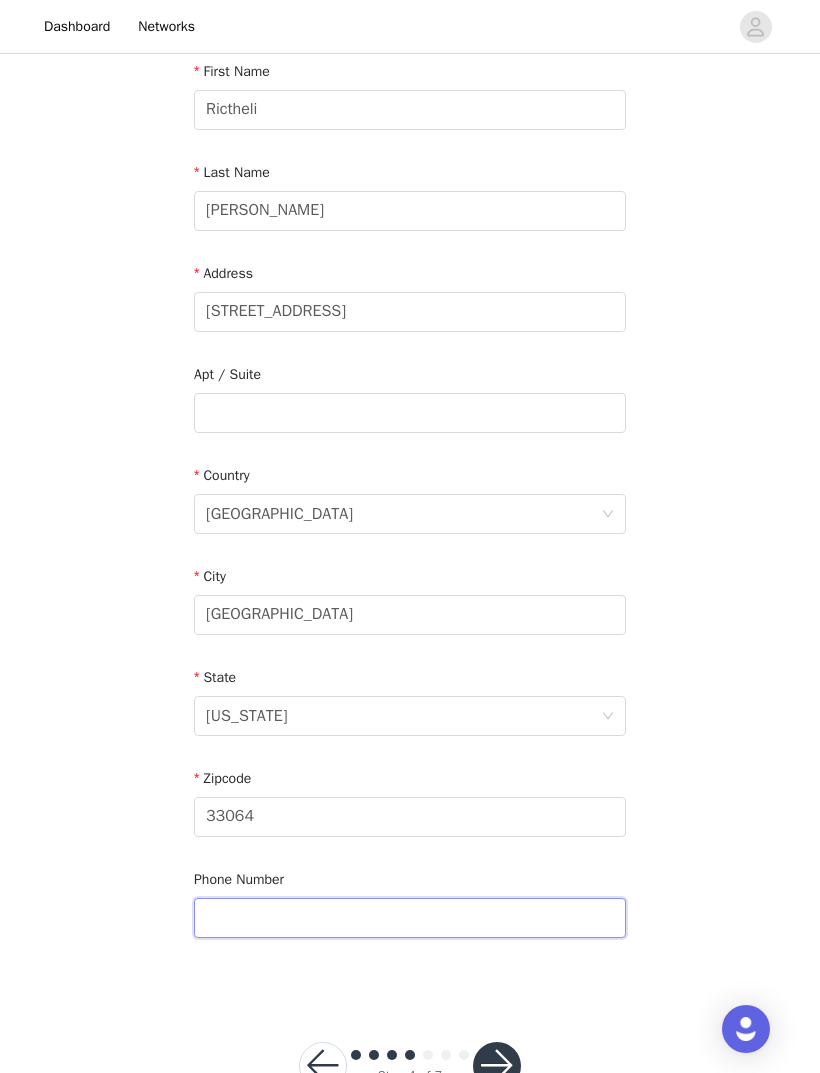 click at bounding box center [410, 918] 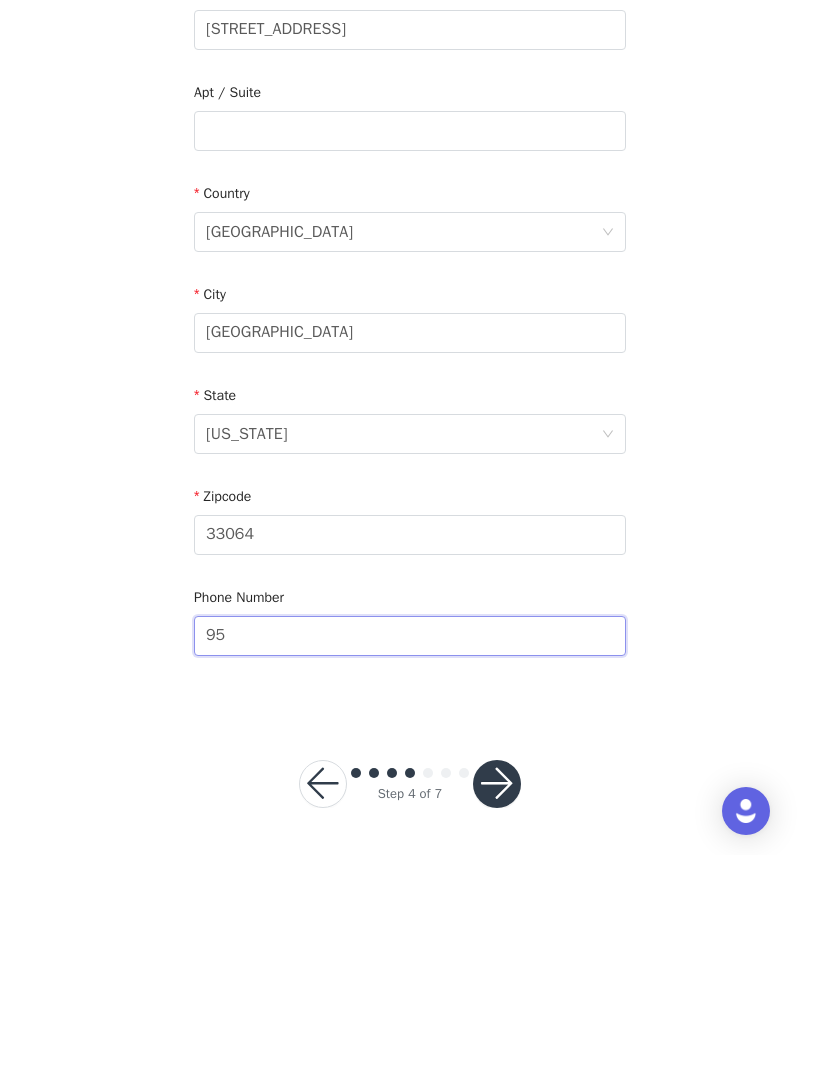 type on "954" 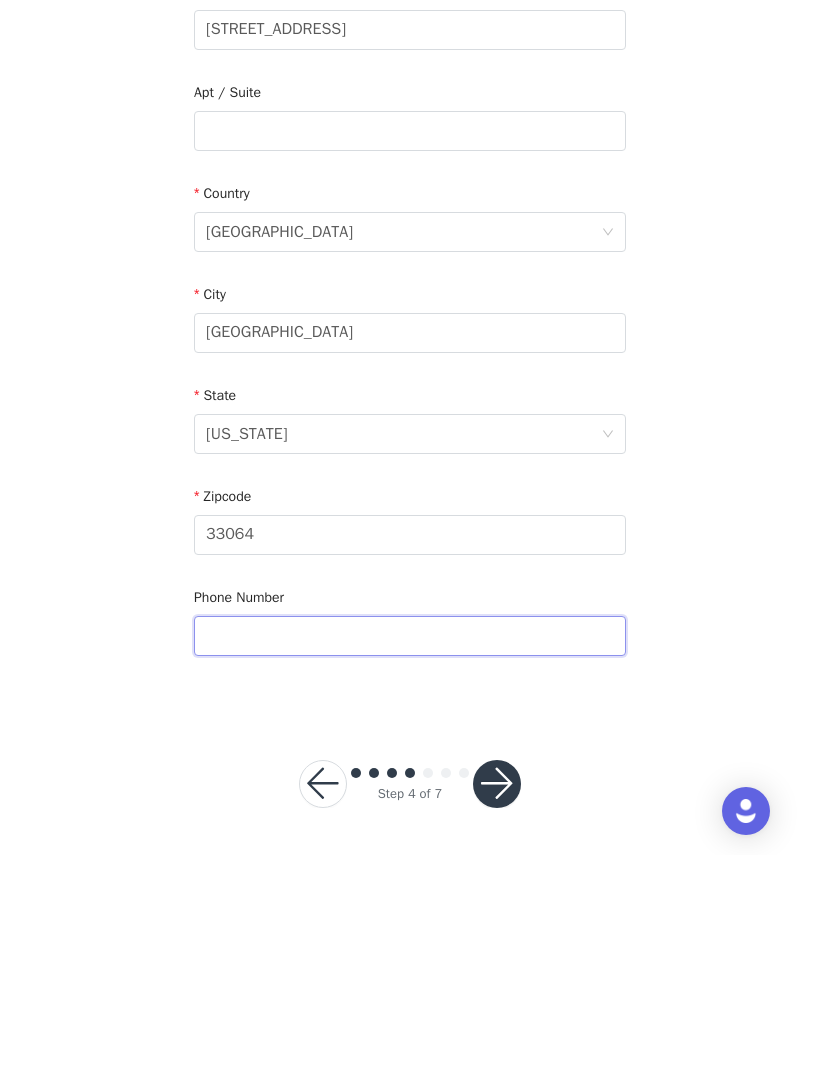 type on "9545124014" 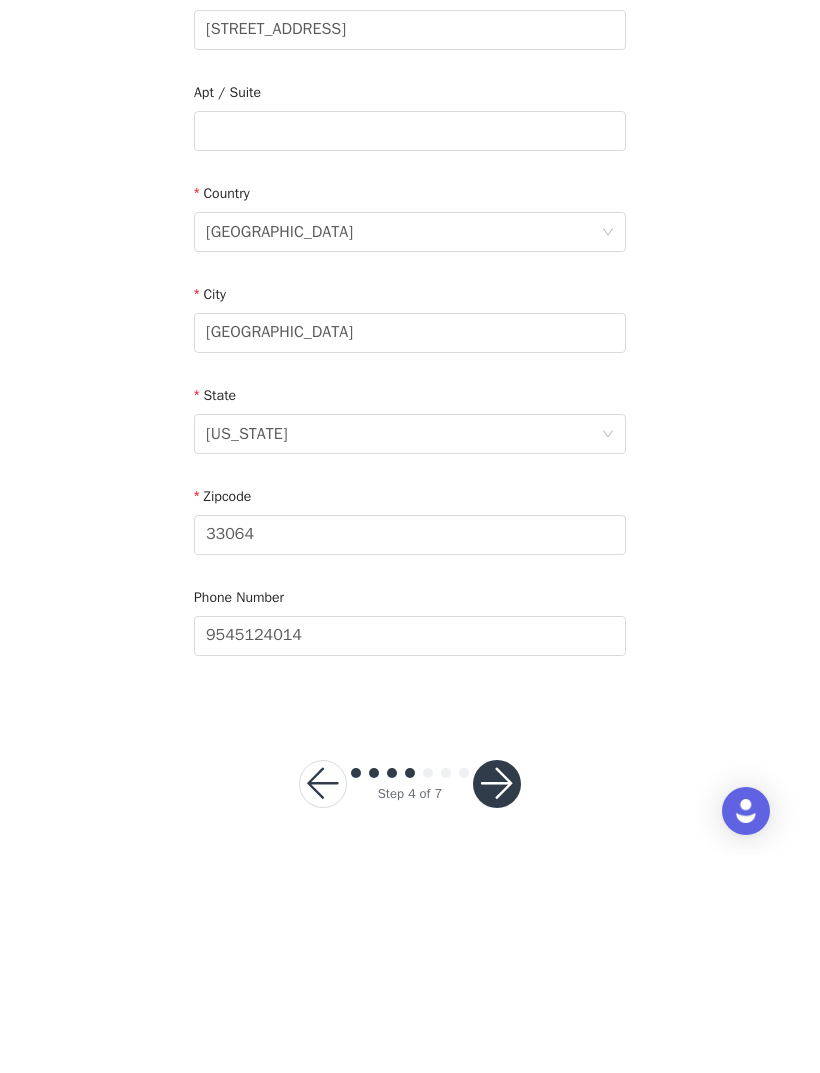 scroll, scrollTop: 226, scrollLeft: 0, axis: vertical 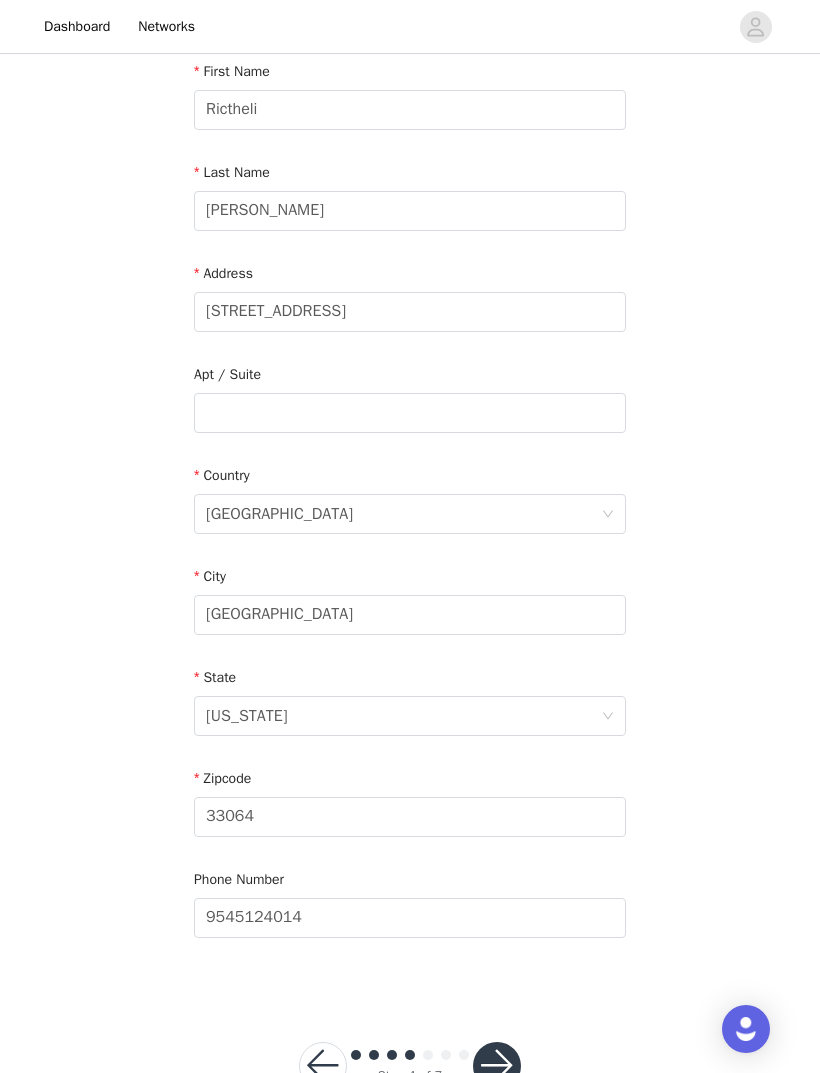 click at bounding box center (497, 1066) 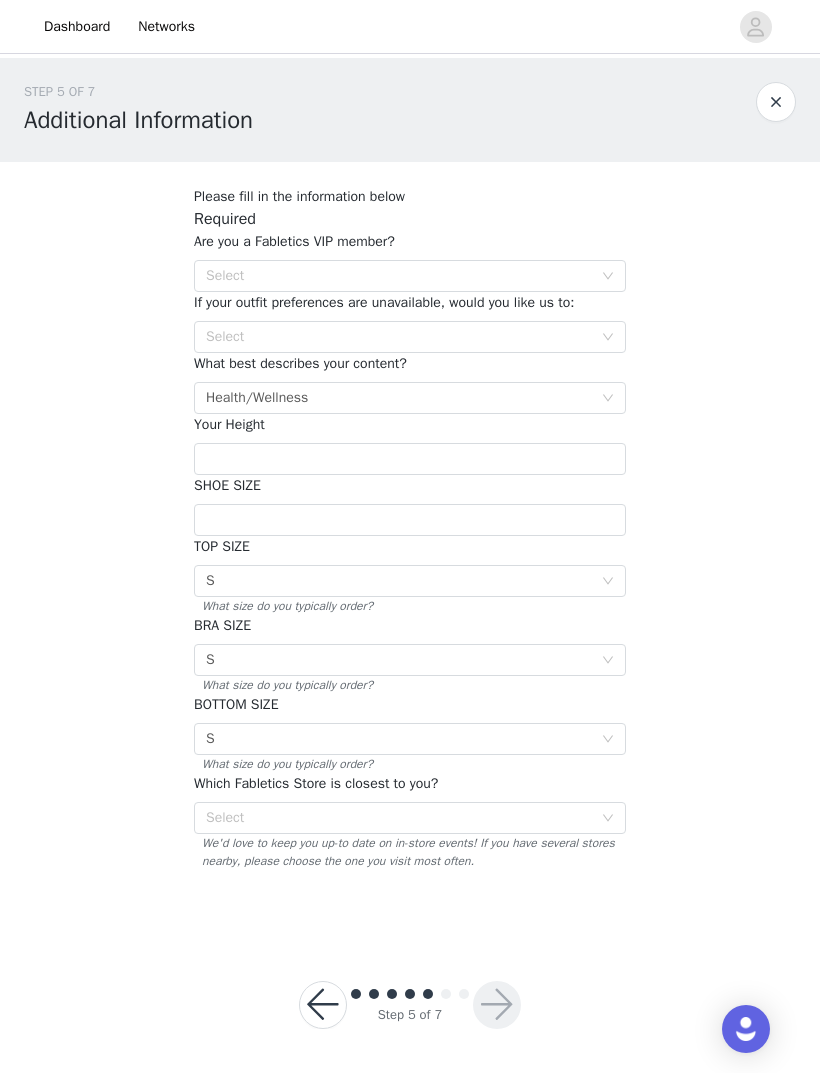click 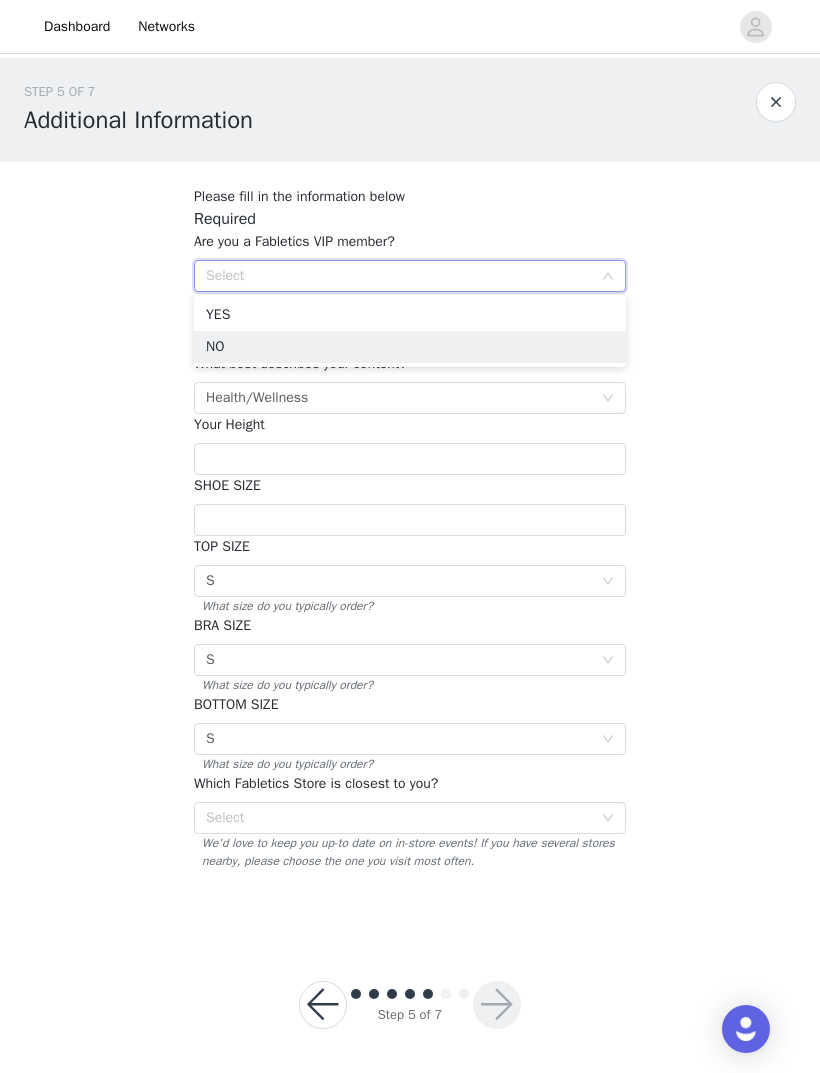 click on "NO" at bounding box center [410, 347] 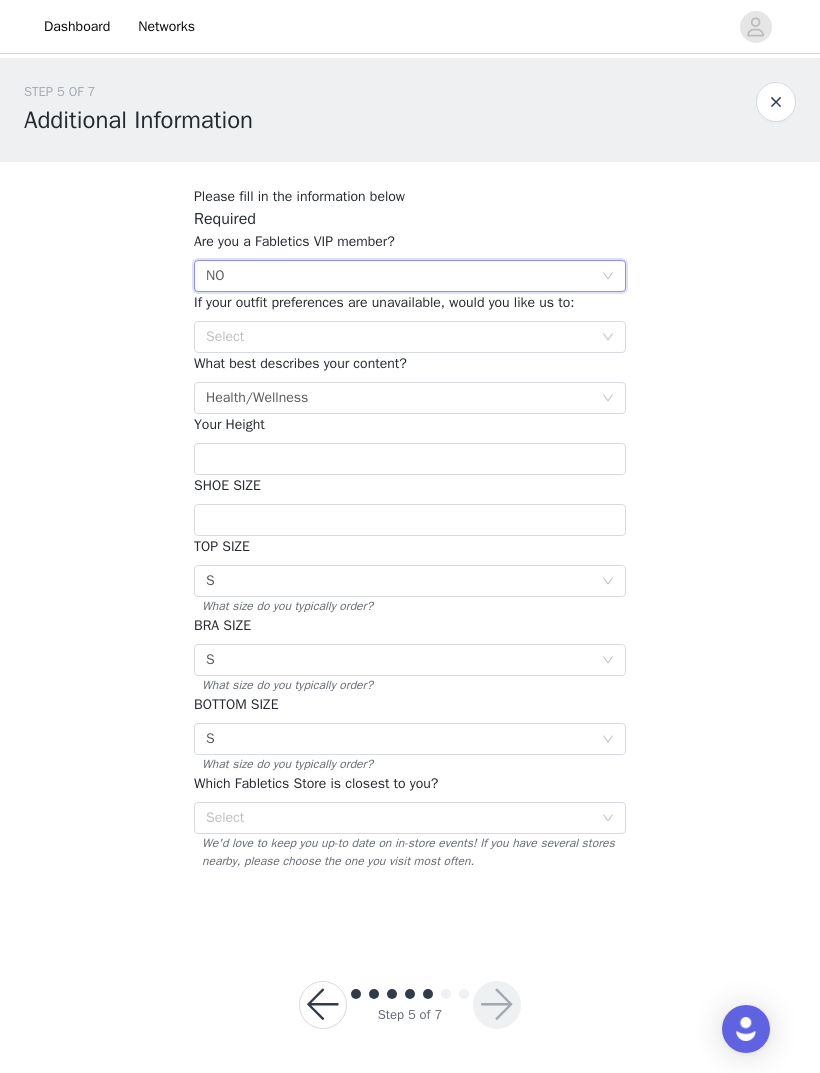 click 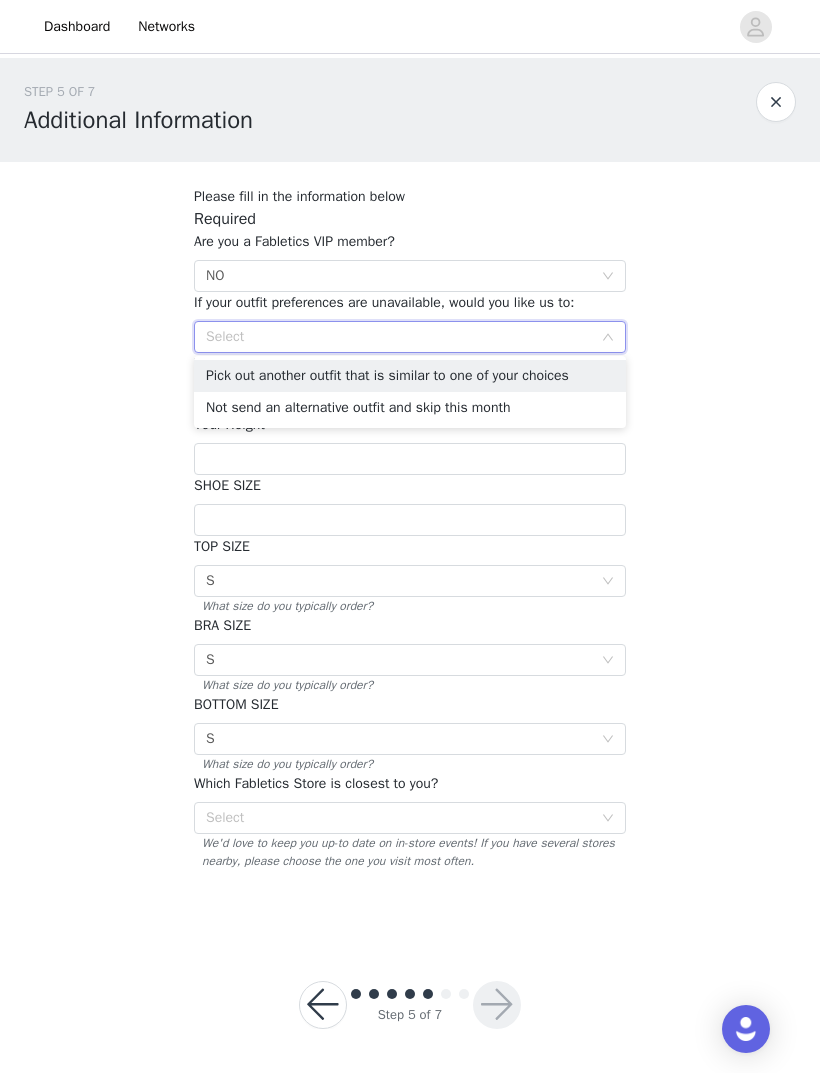 click on "Pick out another outfit that is similar to one of your choices" at bounding box center [410, 376] 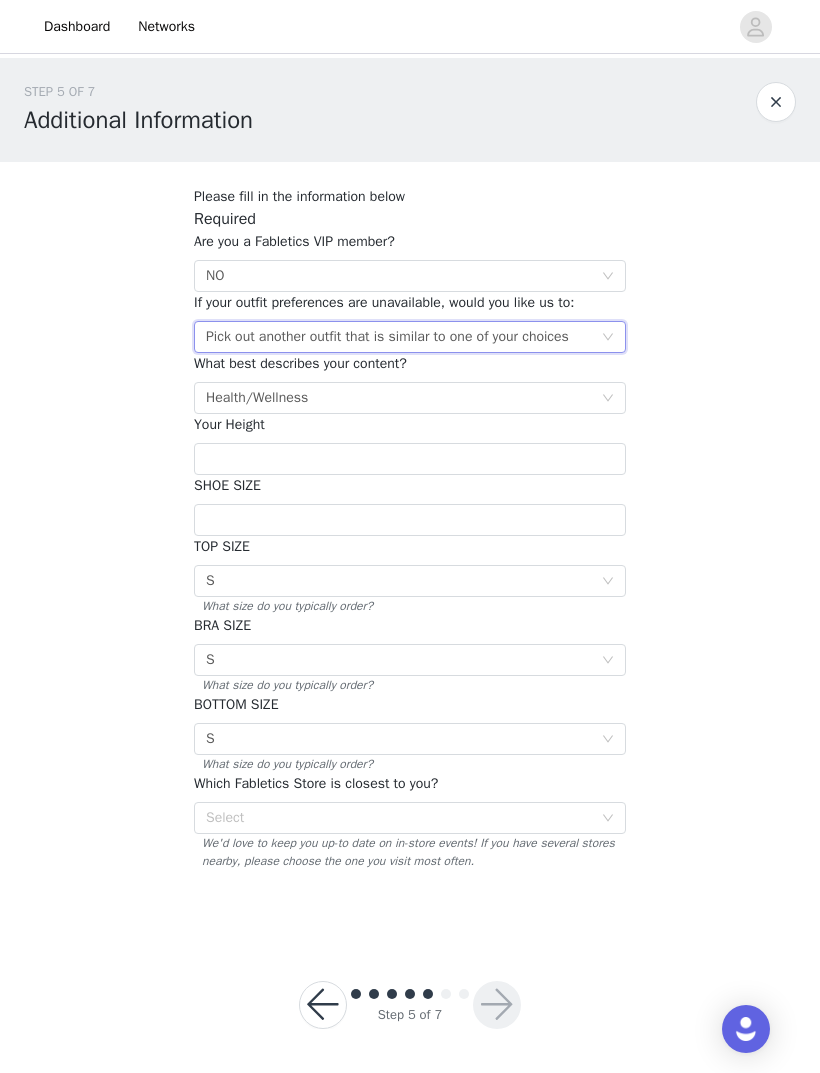 click 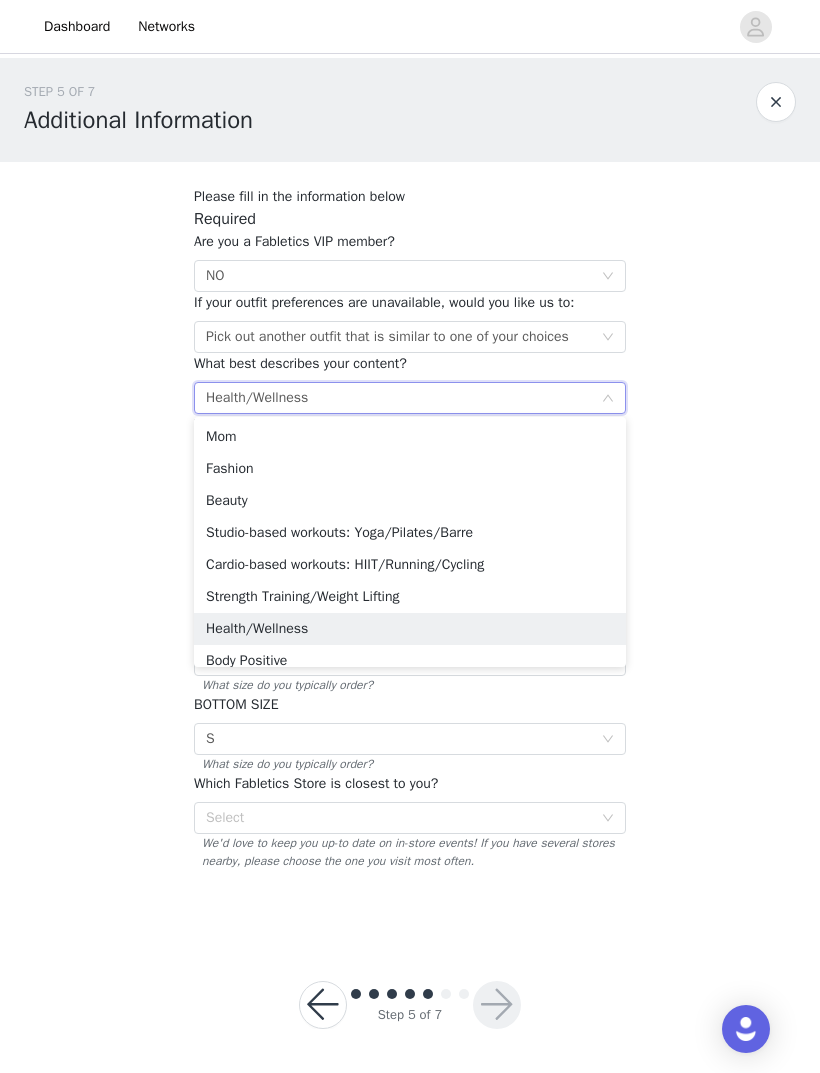 scroll, scrollTop: 0, scrollLeft: 0, axis: both 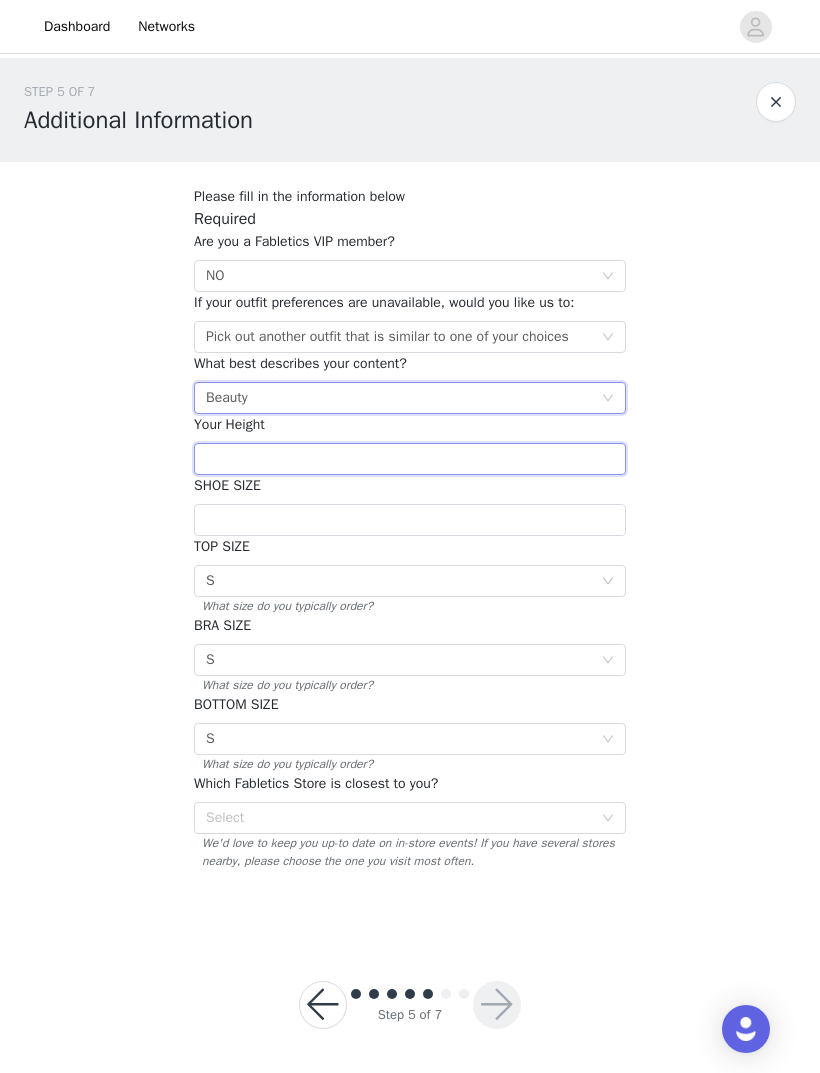click at bounding box center [410, 459] 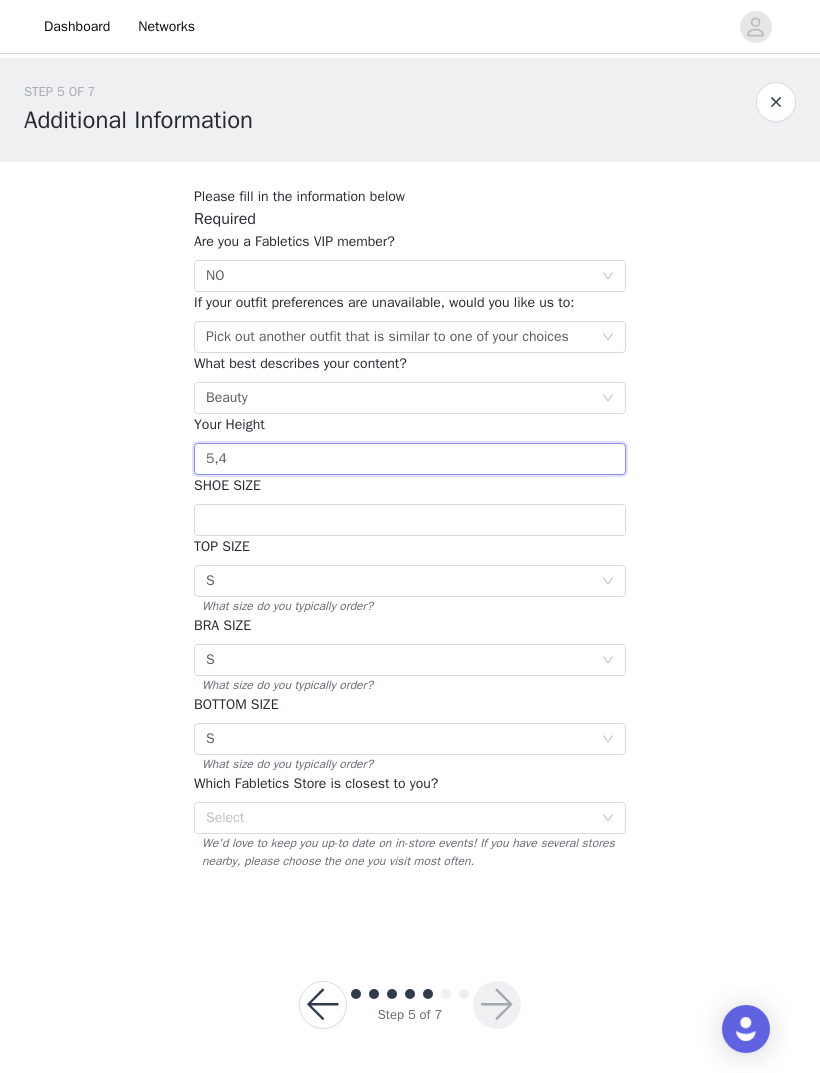 type on "5,4" 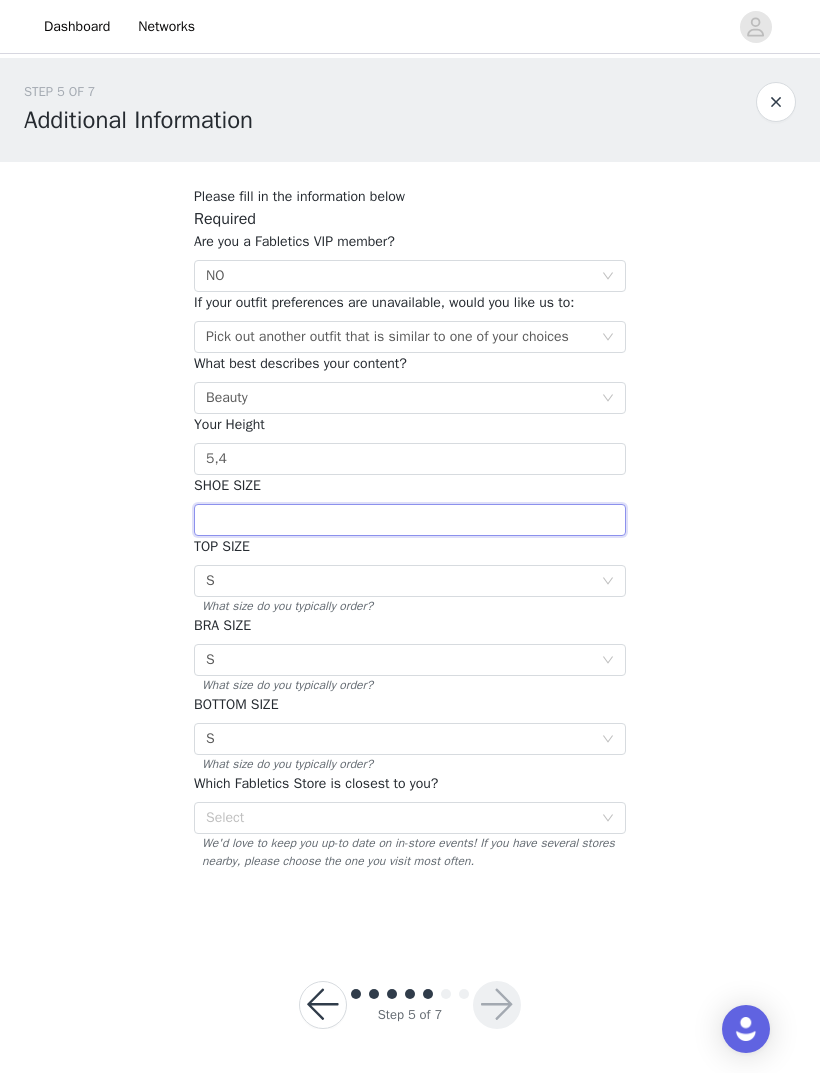 click at bounding box center [410, 520] 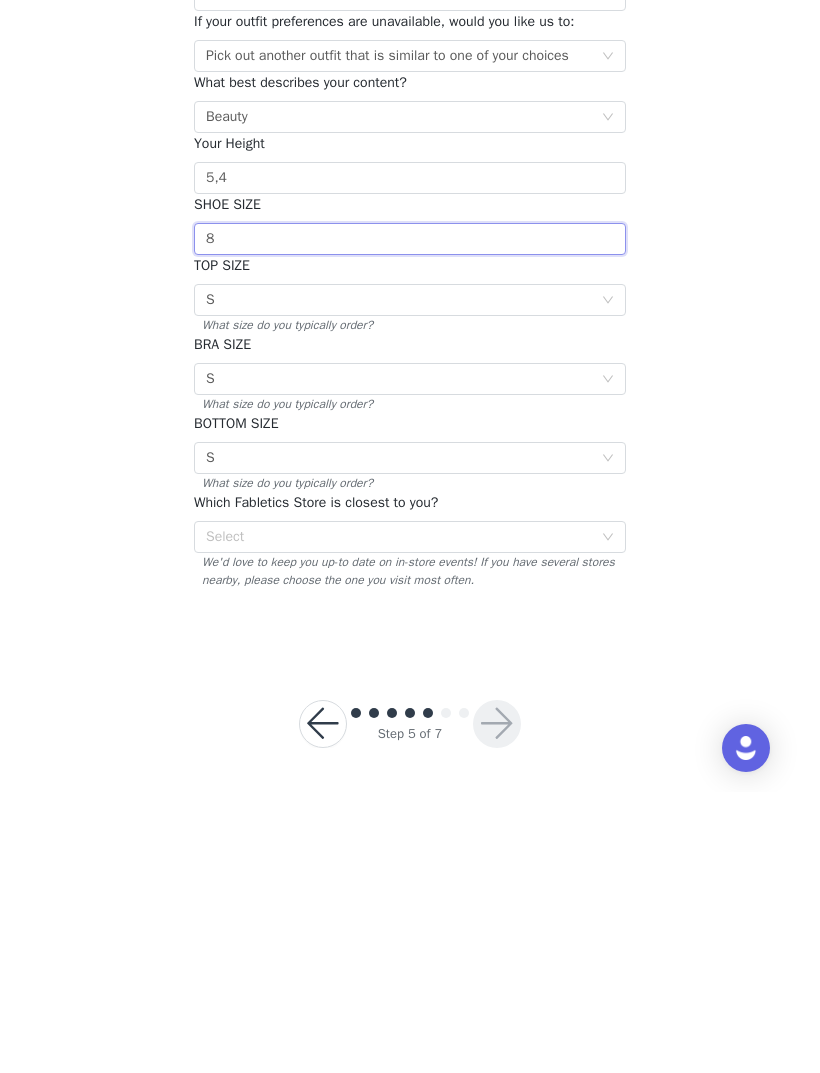 scroll, scrollTop: 2, scrollLeft: 0, axis: vertical 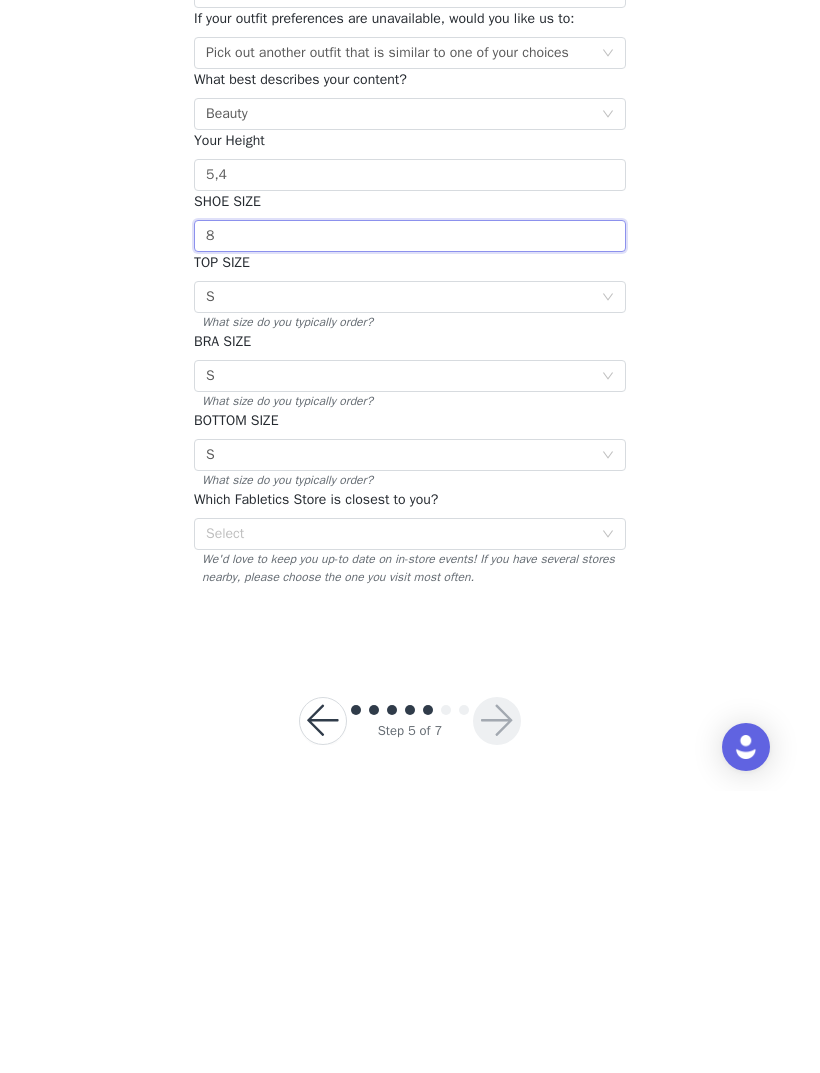 click on "Select" at bounding box center [399, 816] 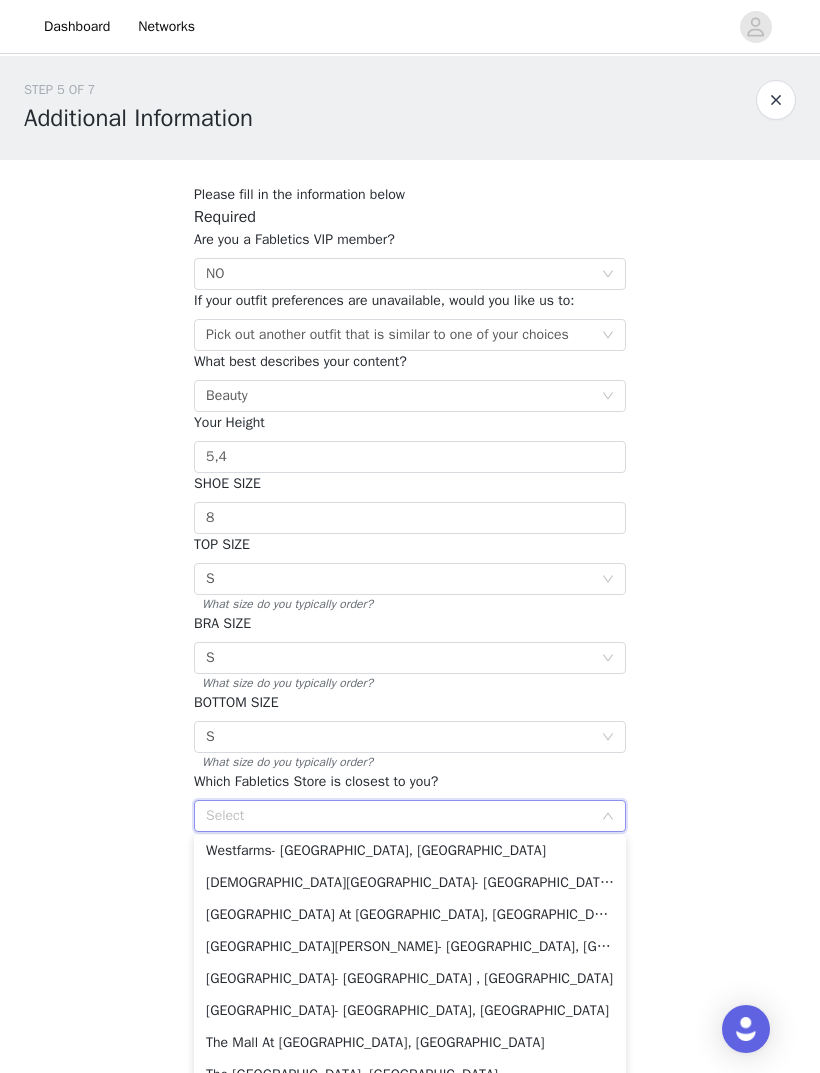 scroll, scrollTop: 992, scrollLeft: 0, axis: vertical 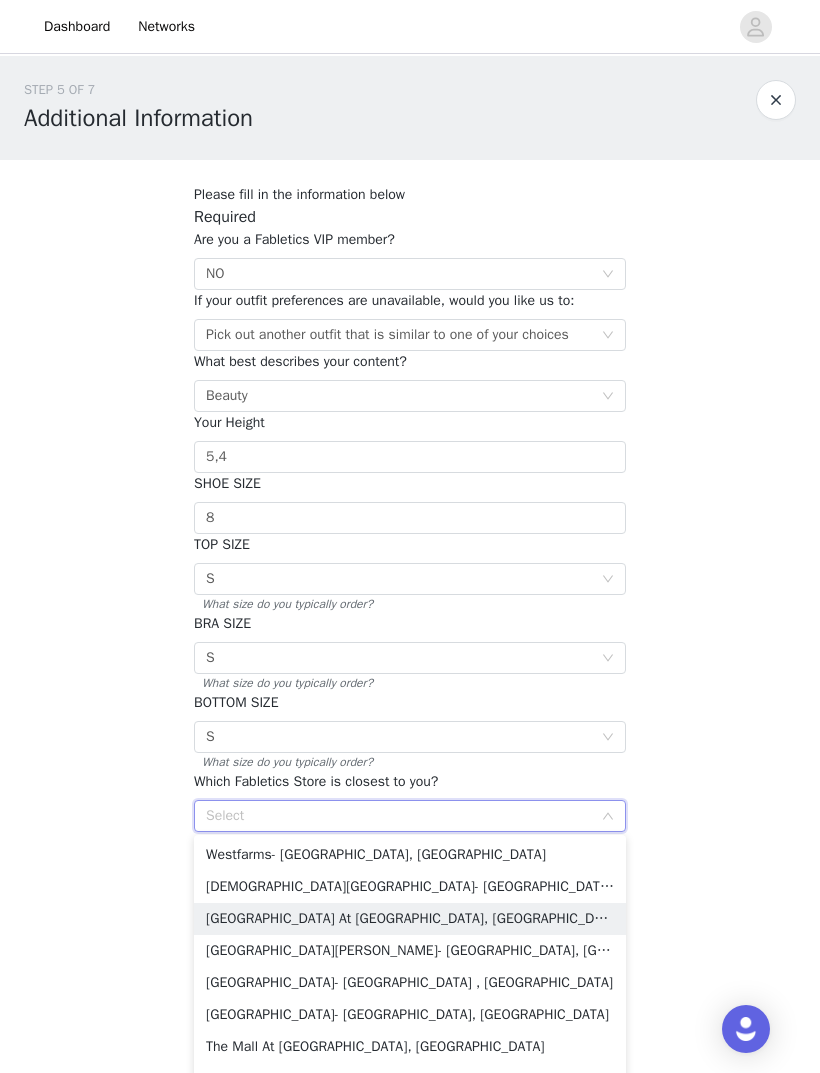 click on "[GEOGRAPHIC_DATA] At [GEOGRAPHIC_DATA], [GEOGRAPHIC_DATA]" at bounding box center [410, 919] 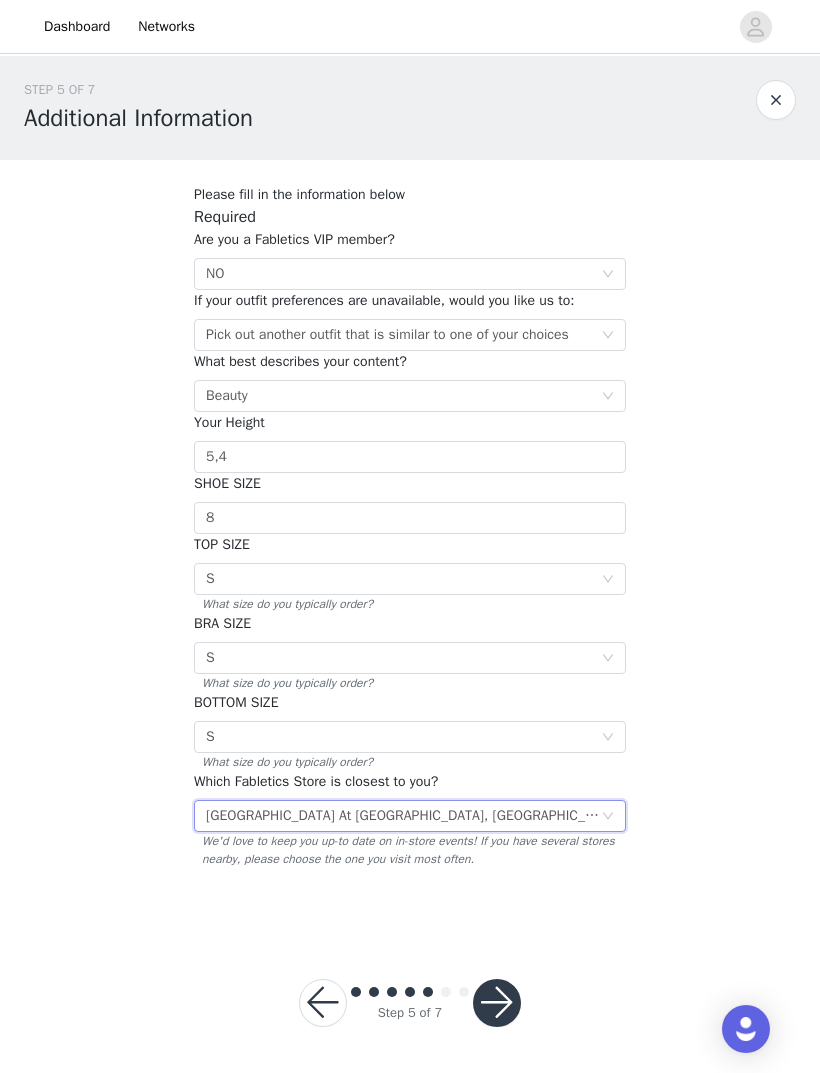 click on "Select [GEOGRAPHIC_DATA] At [GEOGRAPHIC_DATA]- [GEOGRAPHIC_DATA], [GEOGRAPHIC_DATA]" at bounding box center [403, 816] 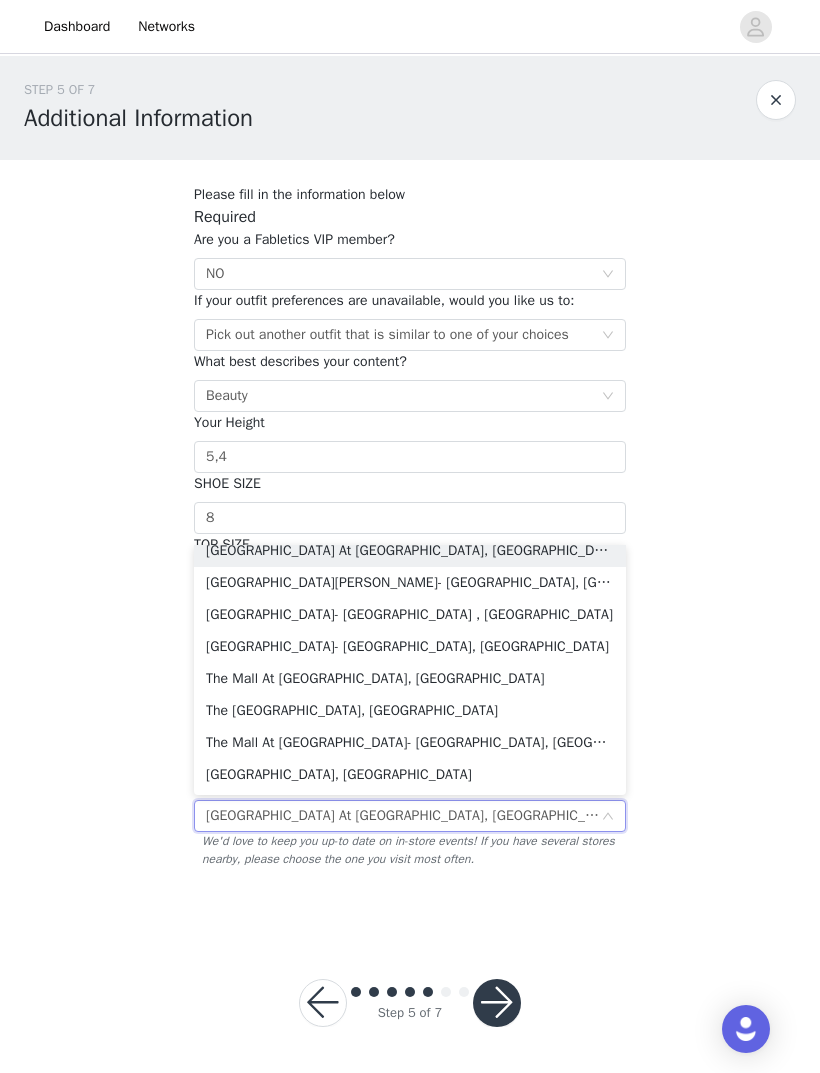 scroll, scrollTop: 1066, scrollLeft: 0, axis: vertical 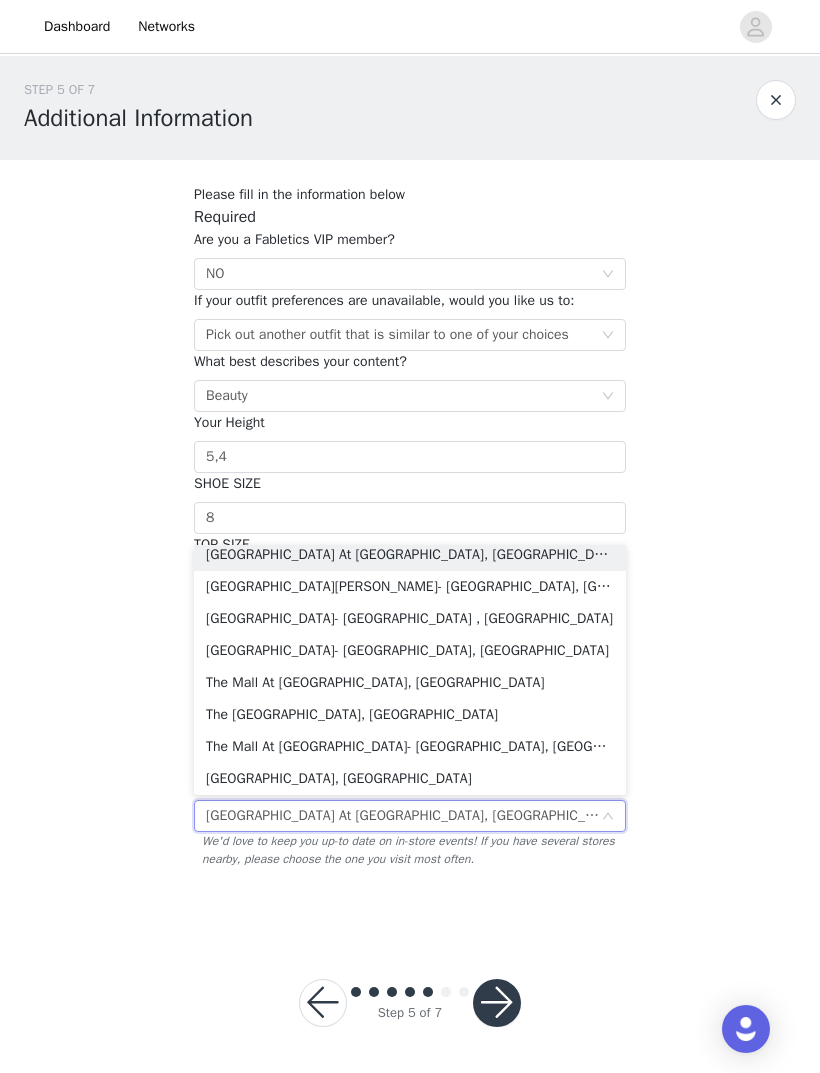 click on "Please fill in the information below   Required   Are you a Fabletics VIP member?     Select NO   If your outfit preferences are unavailable, would you like us to:     Select Pick out another outfit that is similar to one of your choices   What best describes your content?     Select Beauty   Your Height     5,4   SHOE SIZE     8   TOP SIZE     Select S   What size do you typically order? BRA SIZE     Select S   What size do you typically order? BOTTOM SIZE     Select S   What size do you typically order? Which Fabletics Store is closest to you?     Select Town Center At [GEOGRAPHIC_DATA], [GEOGRAPHIC_DATA]   We'd love to keep you up-to date on in-store events! If you have several stores nearby, please choose the one you visit most often." at bounding box center (410, 545) 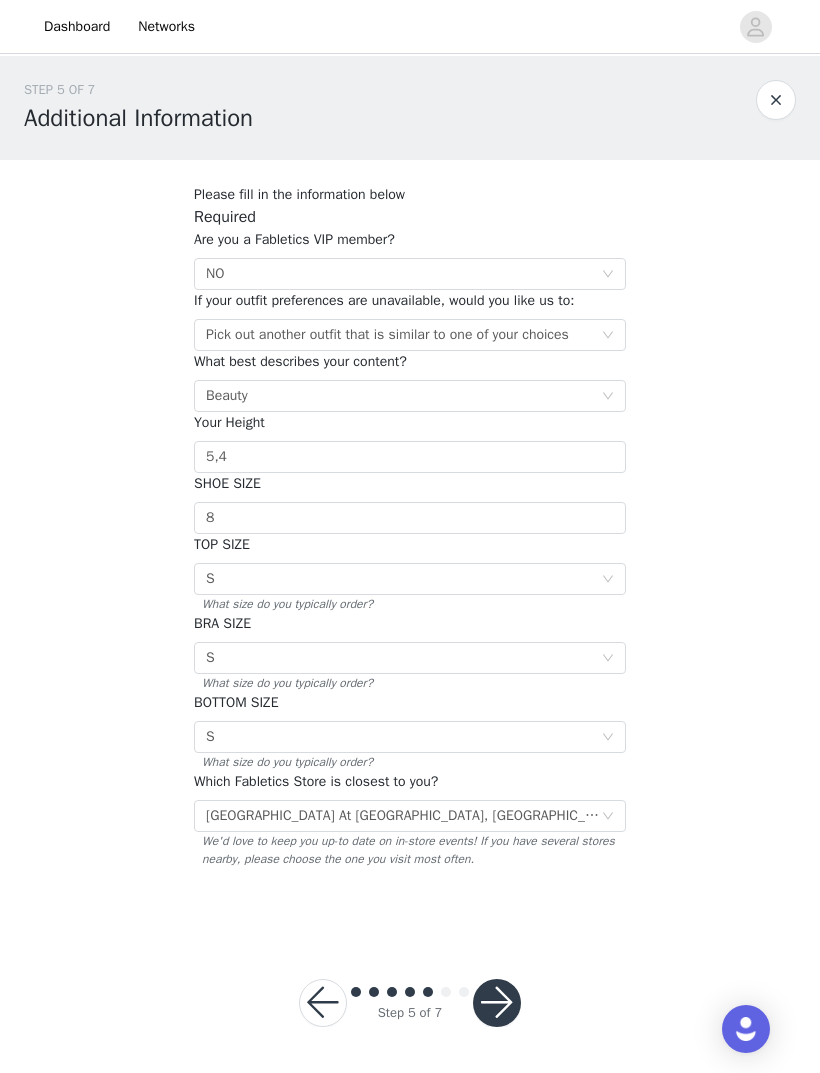 click at bounding box center [497, 1003] 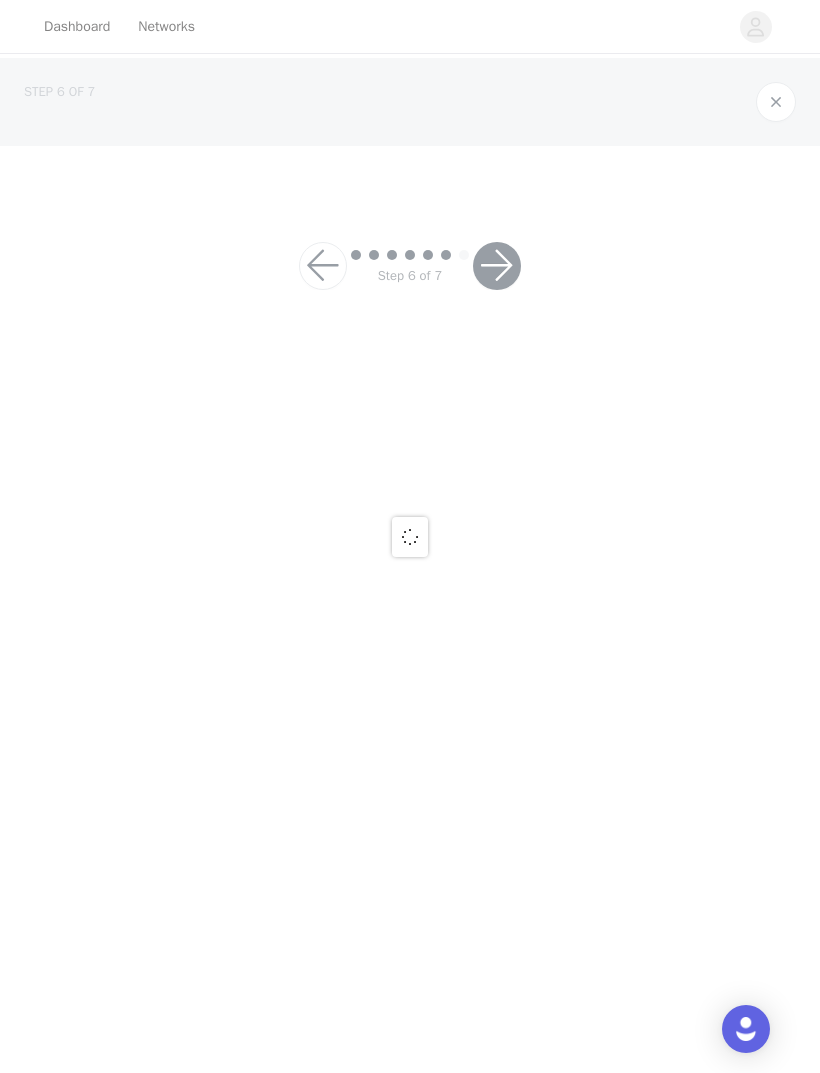 scroll, scrollTop: 0, scrollLeft: 0, axis: both 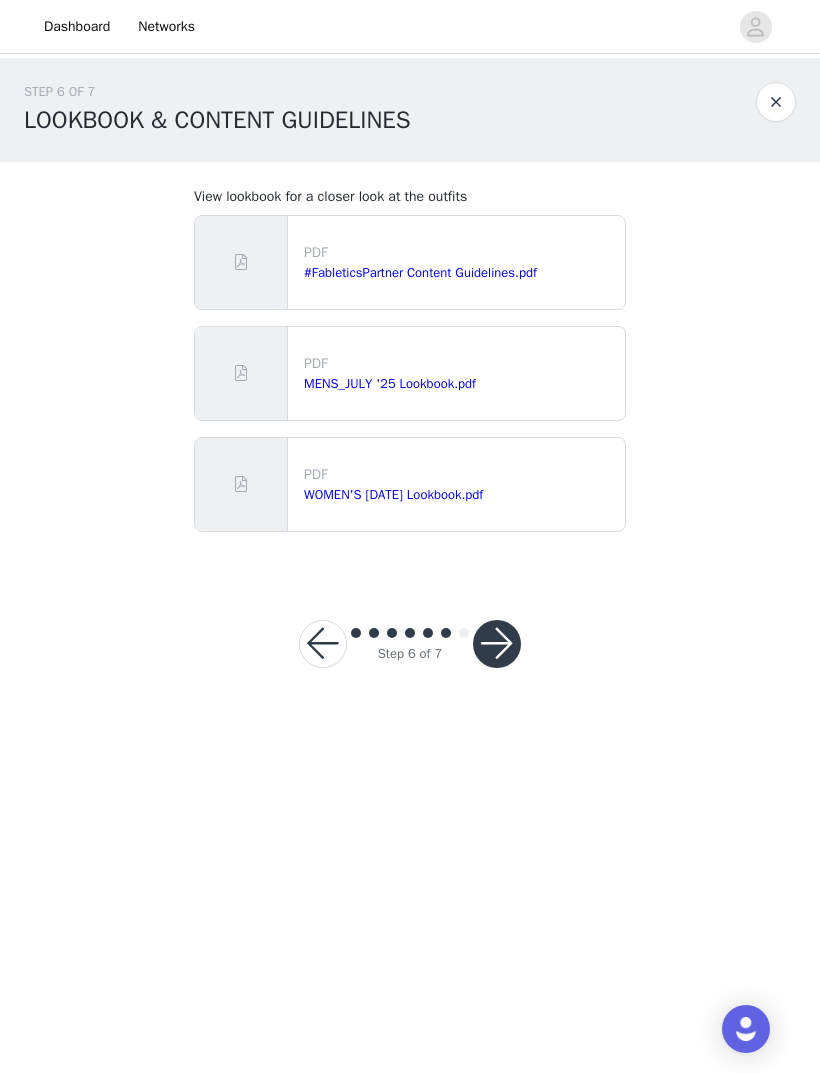 click at bounding box center (497, 644) 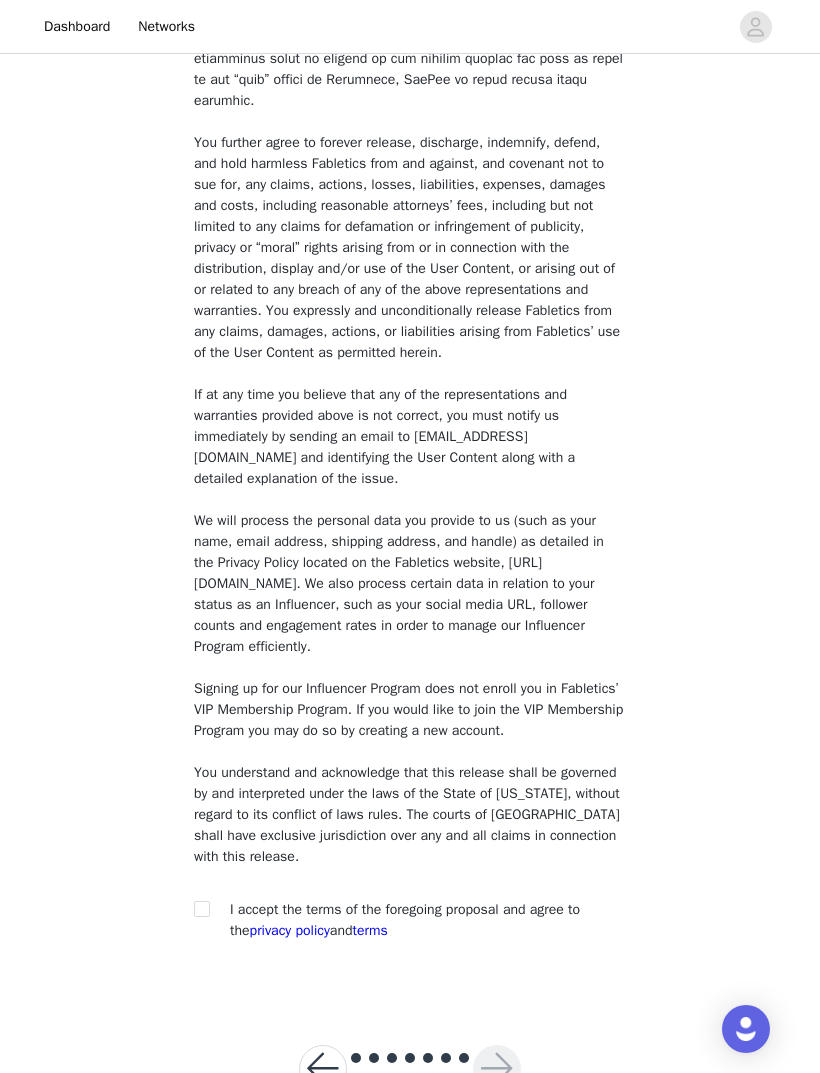 scroll, scrollTop: 1131, scrollLeft: 0, axis: vertical 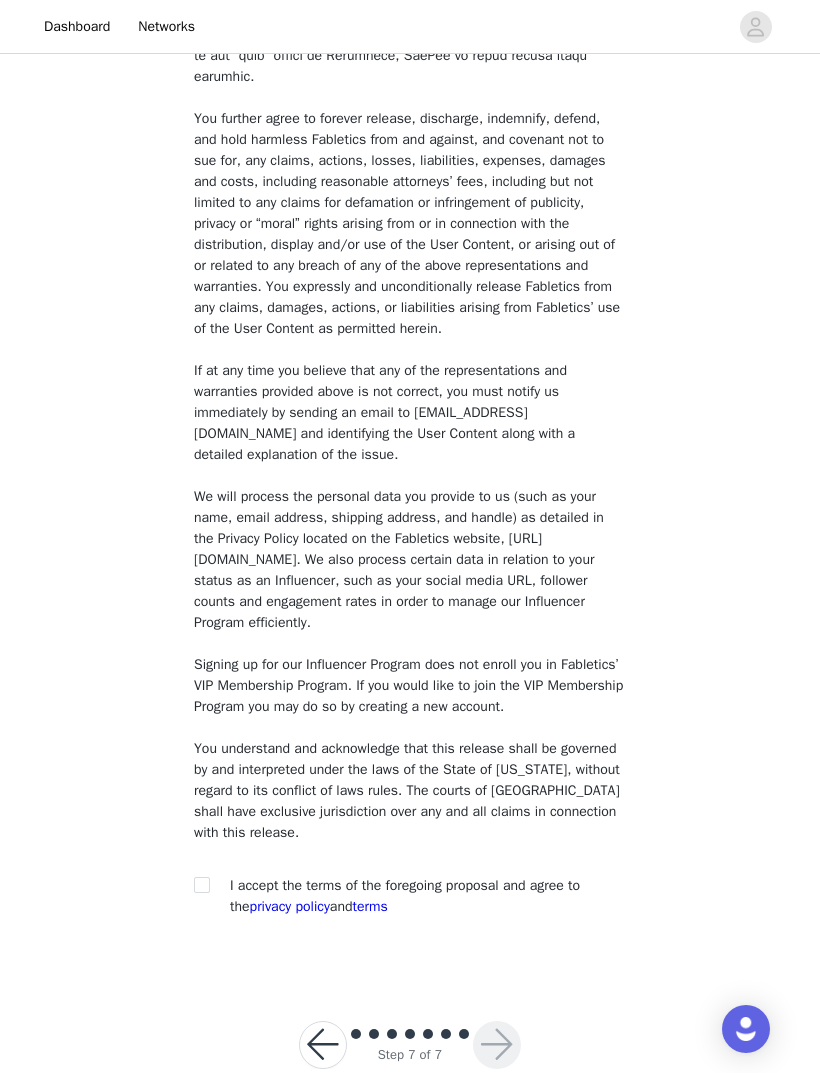 click at bounding box center [202, 885] 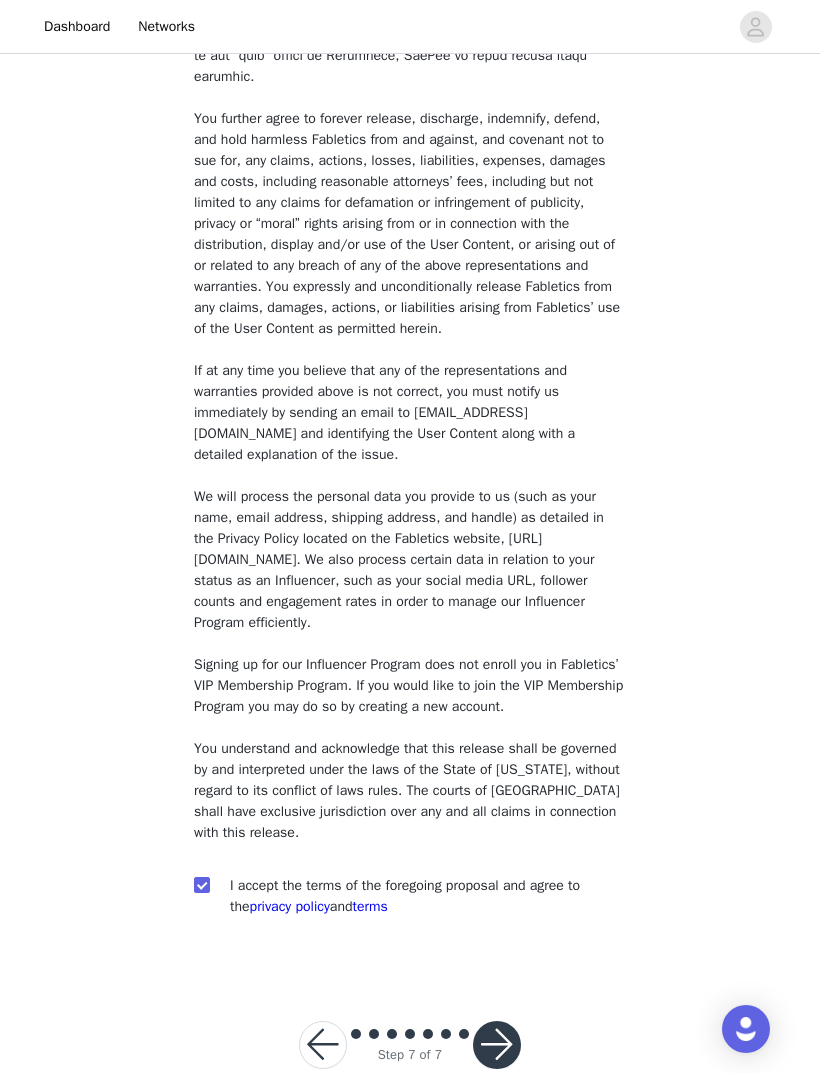 click at bounding box center [497, 1045] 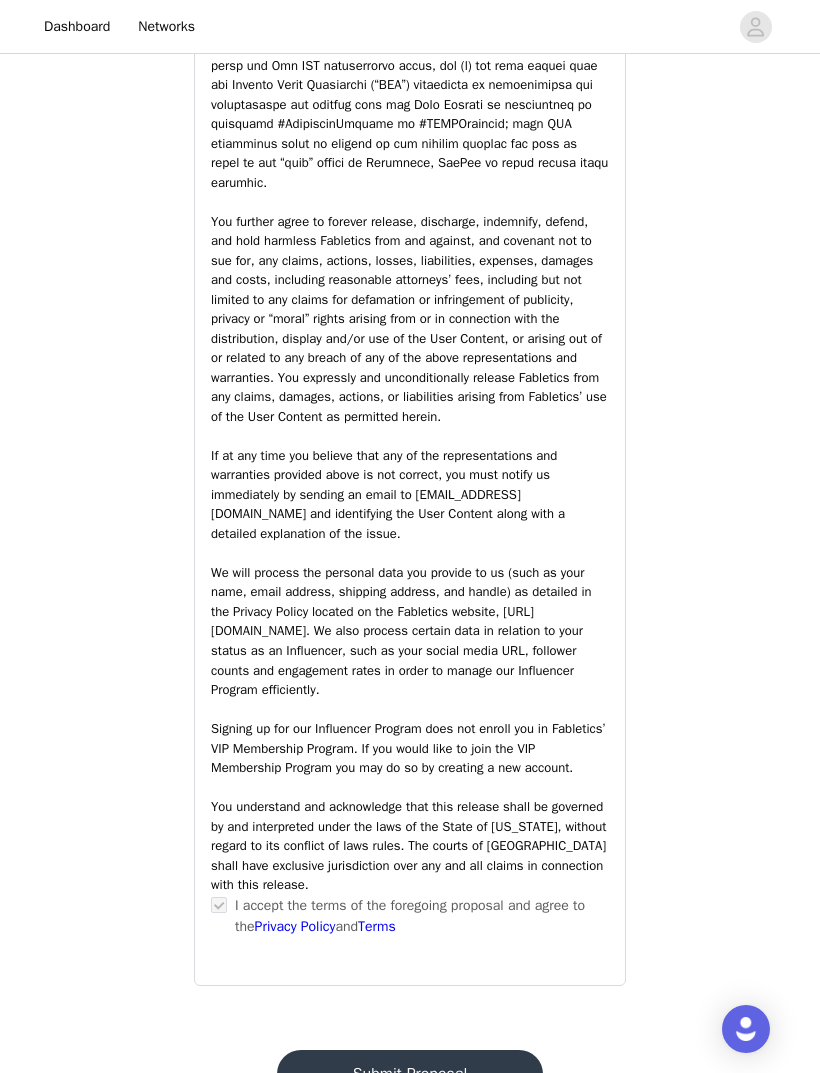scroll, scrollTop: 2566, scrollLeft: 0, axis: vertical 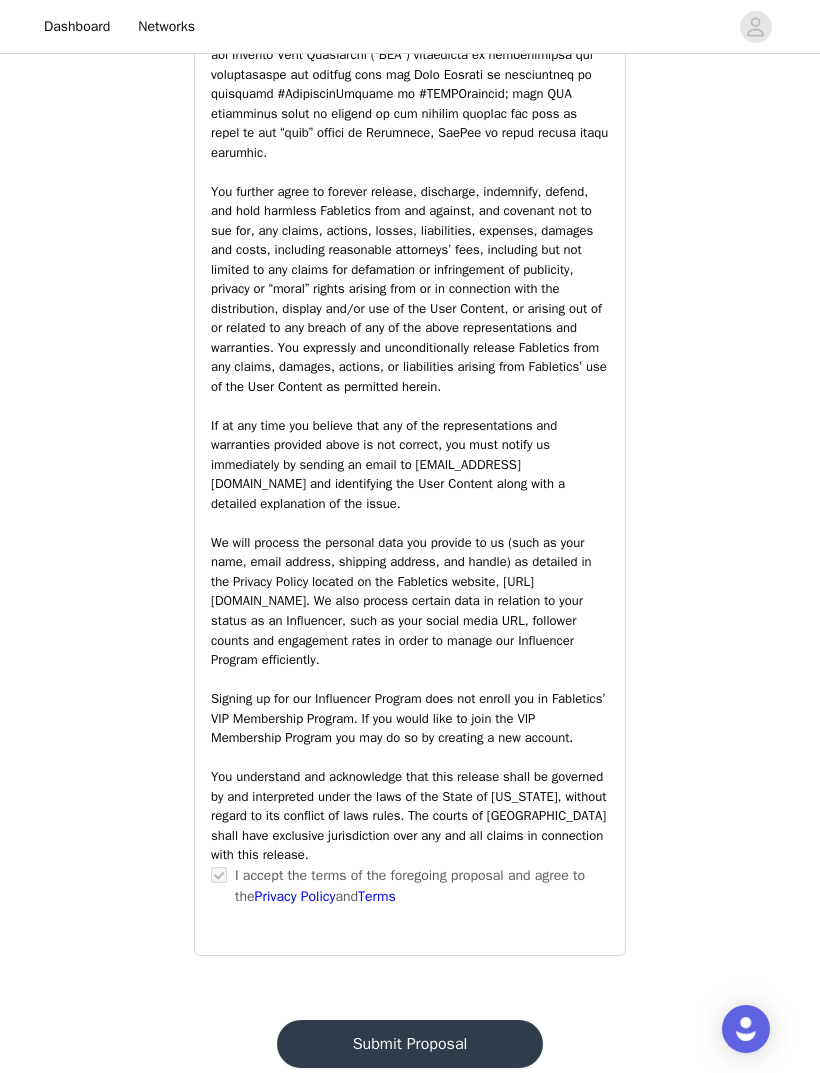 click on "Submit Proposal" at bounding box center [410, 1044] 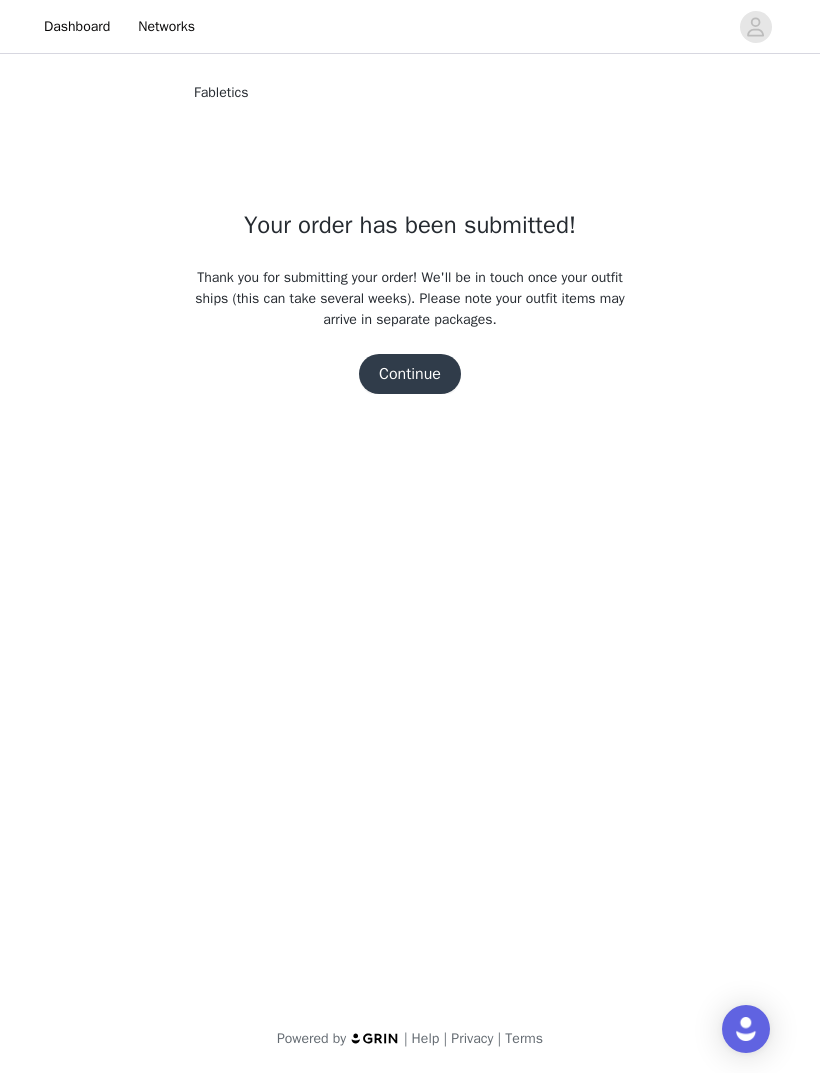 scroll, scrollTop: 0, scrollLeft: 0, axis: both 